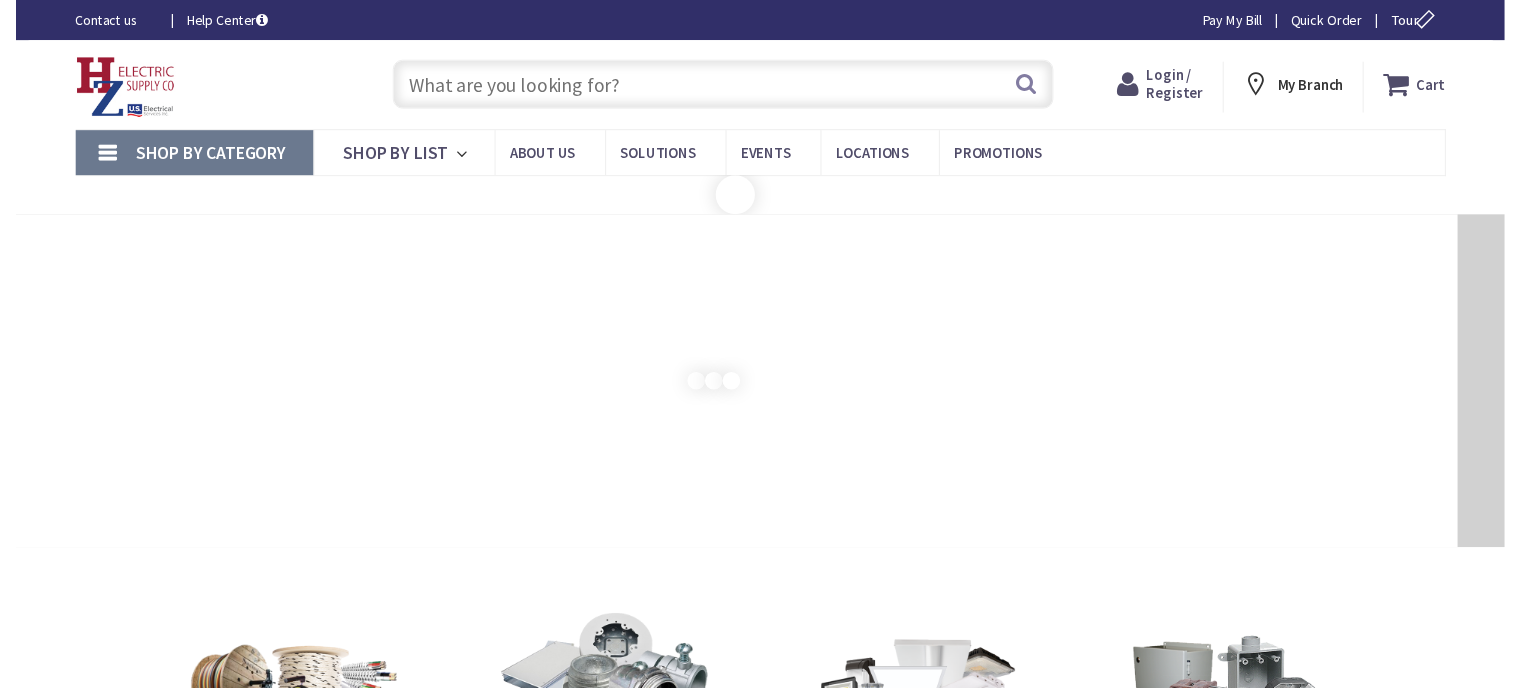 scroll, scrollTop: 0, scrollLeft: 0, axis: both 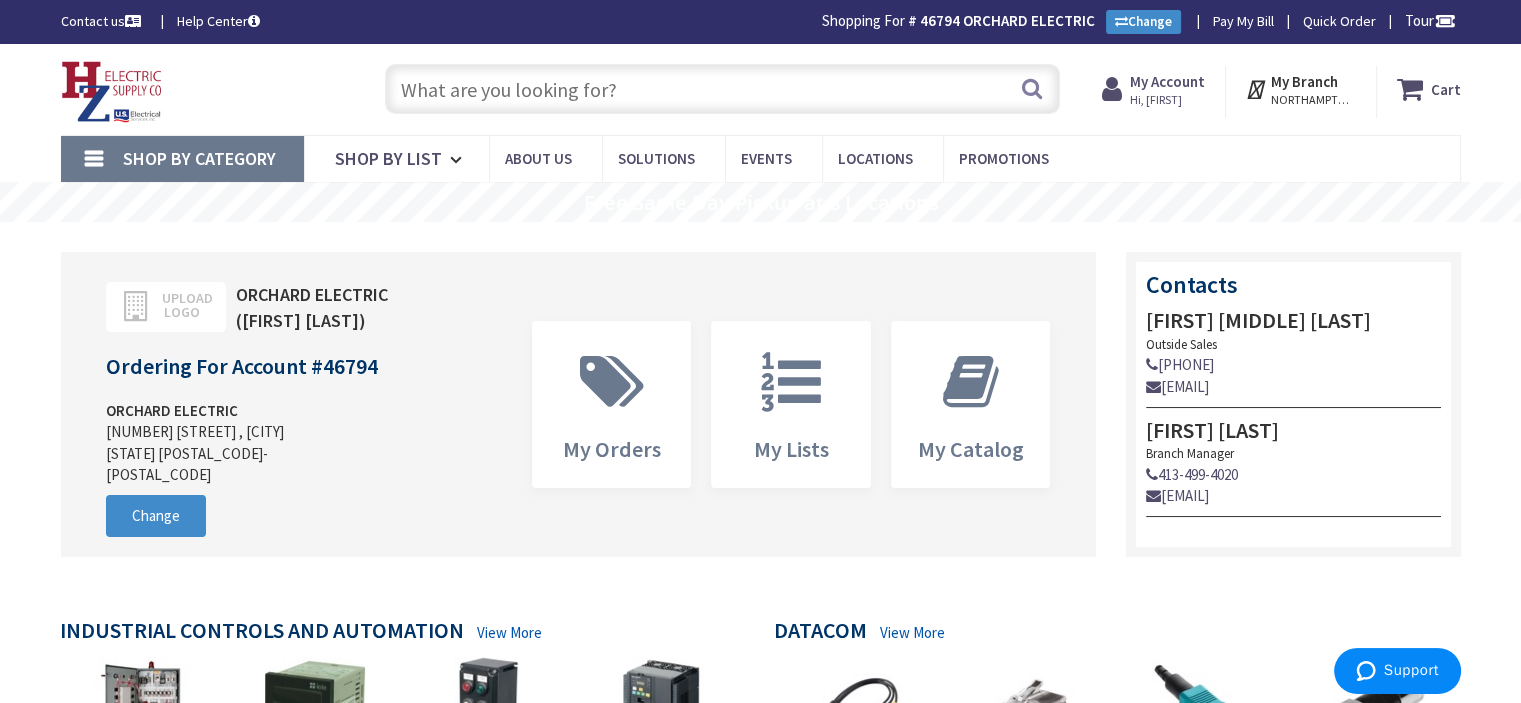 click at bounding box center [722, 89] 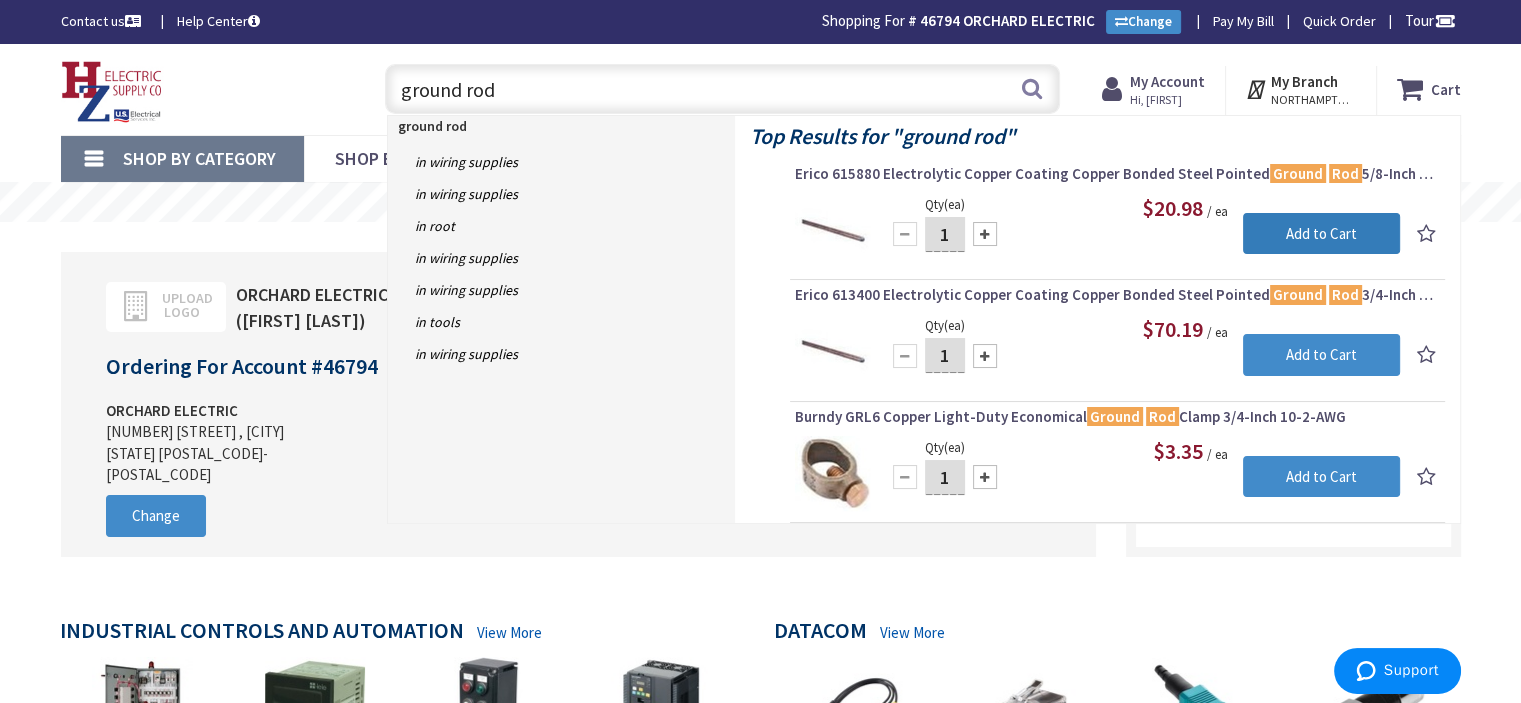 click on "Add to Cart" at bounding box center [1321, 234] 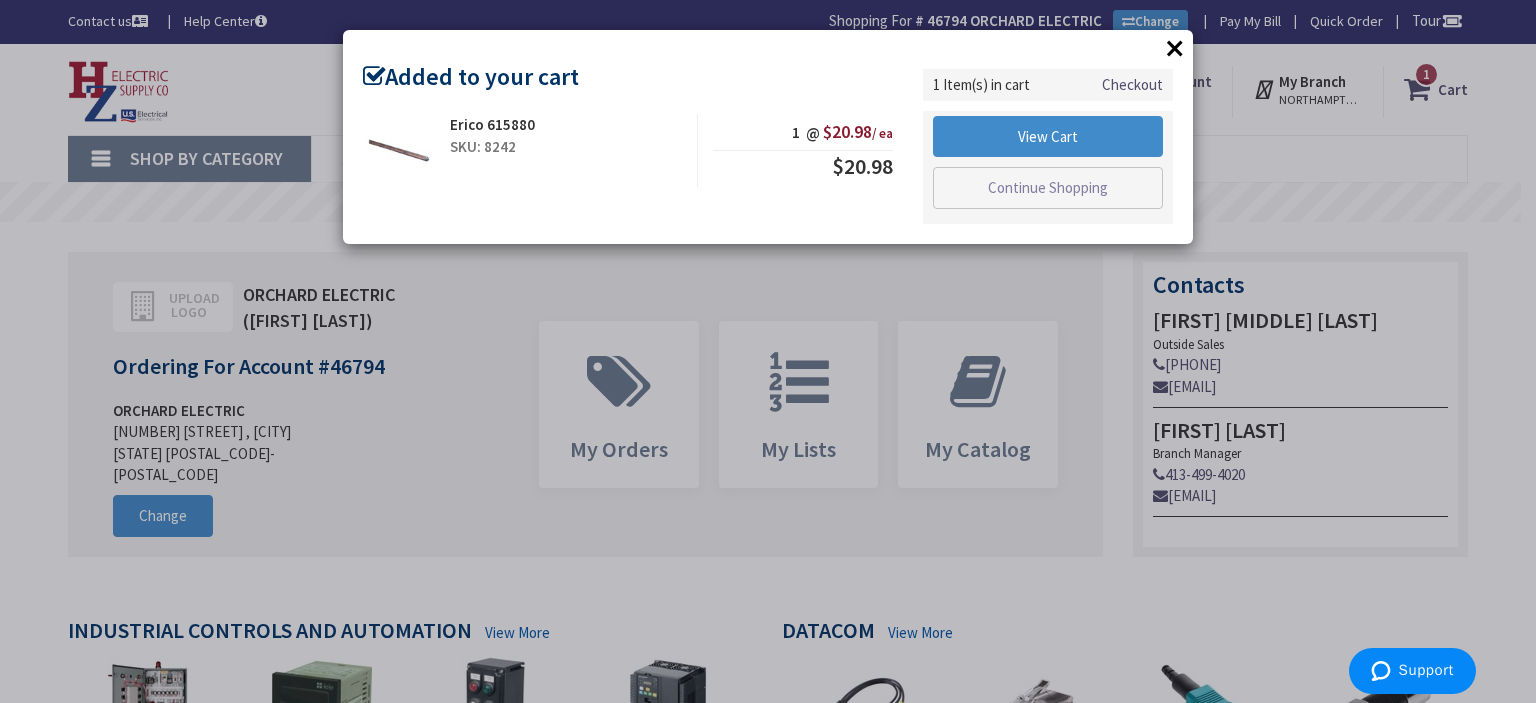 click on "×" at bounding box center (1175, 48) 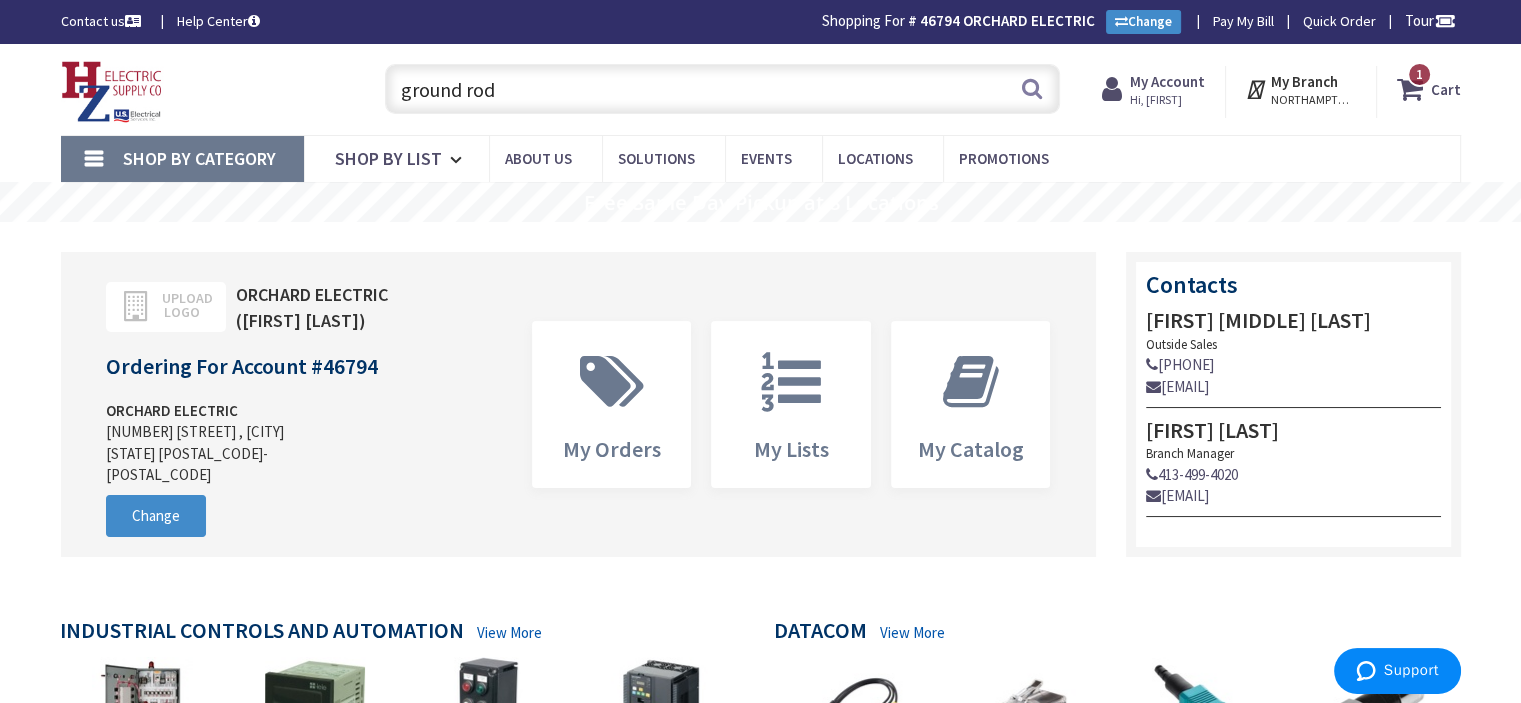 click on "ground rod" at bounding box center [722, 89] 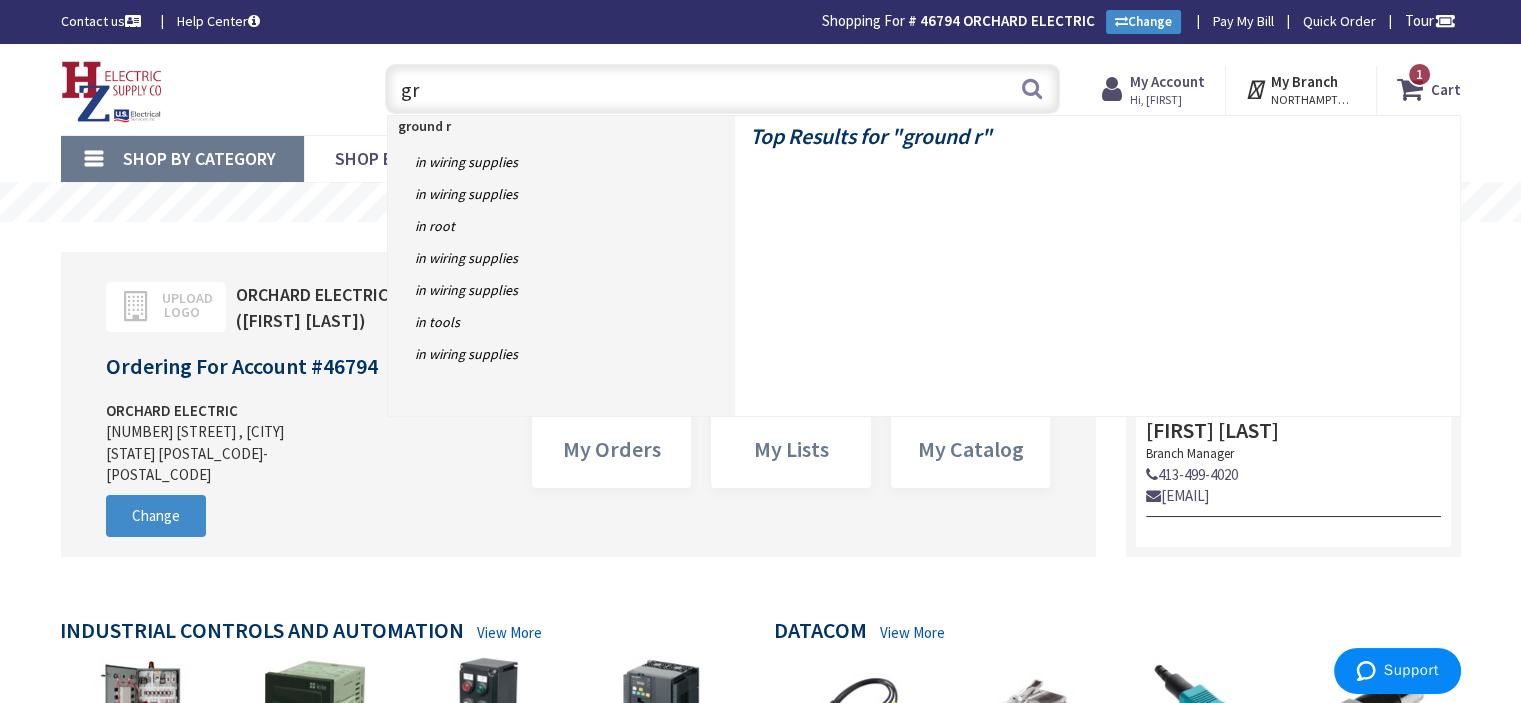 type on "g" 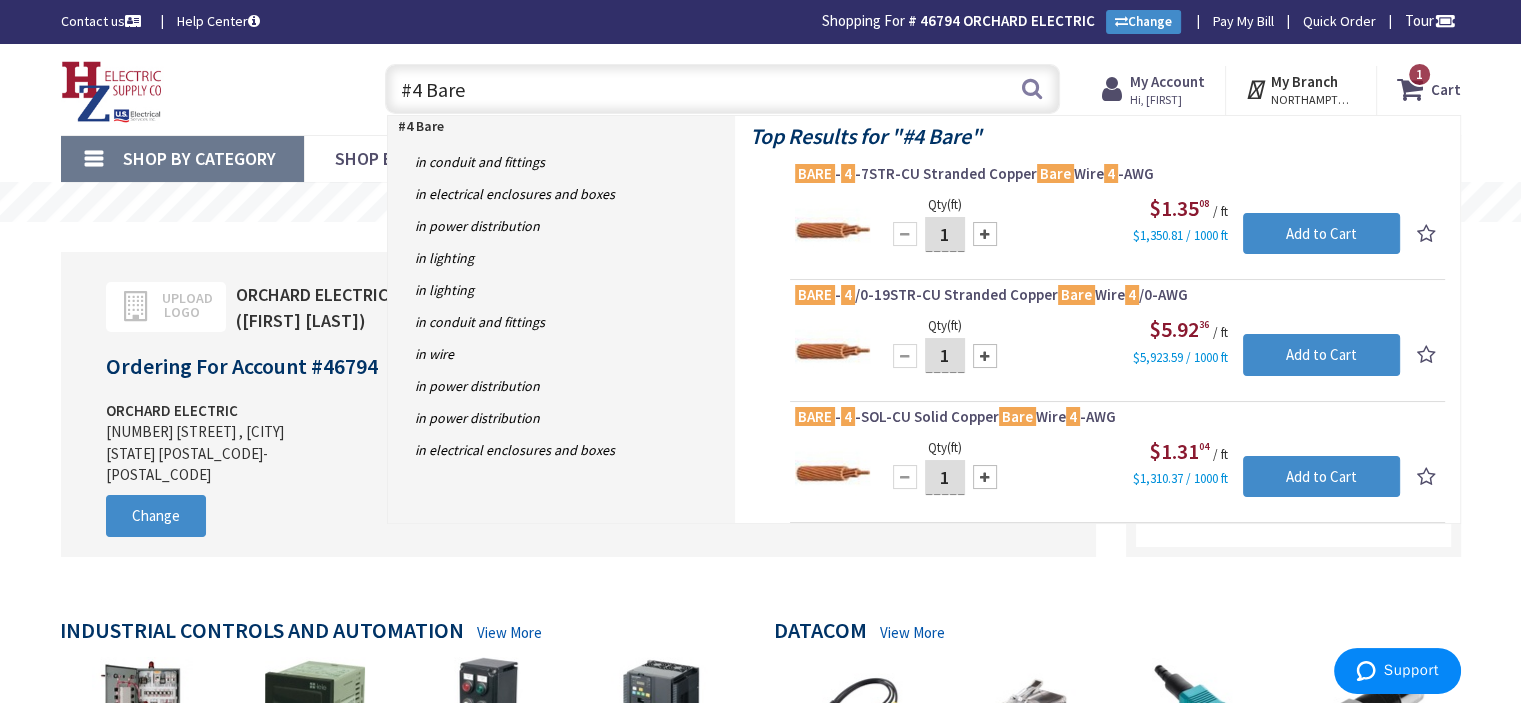 type on "#4 Bare" 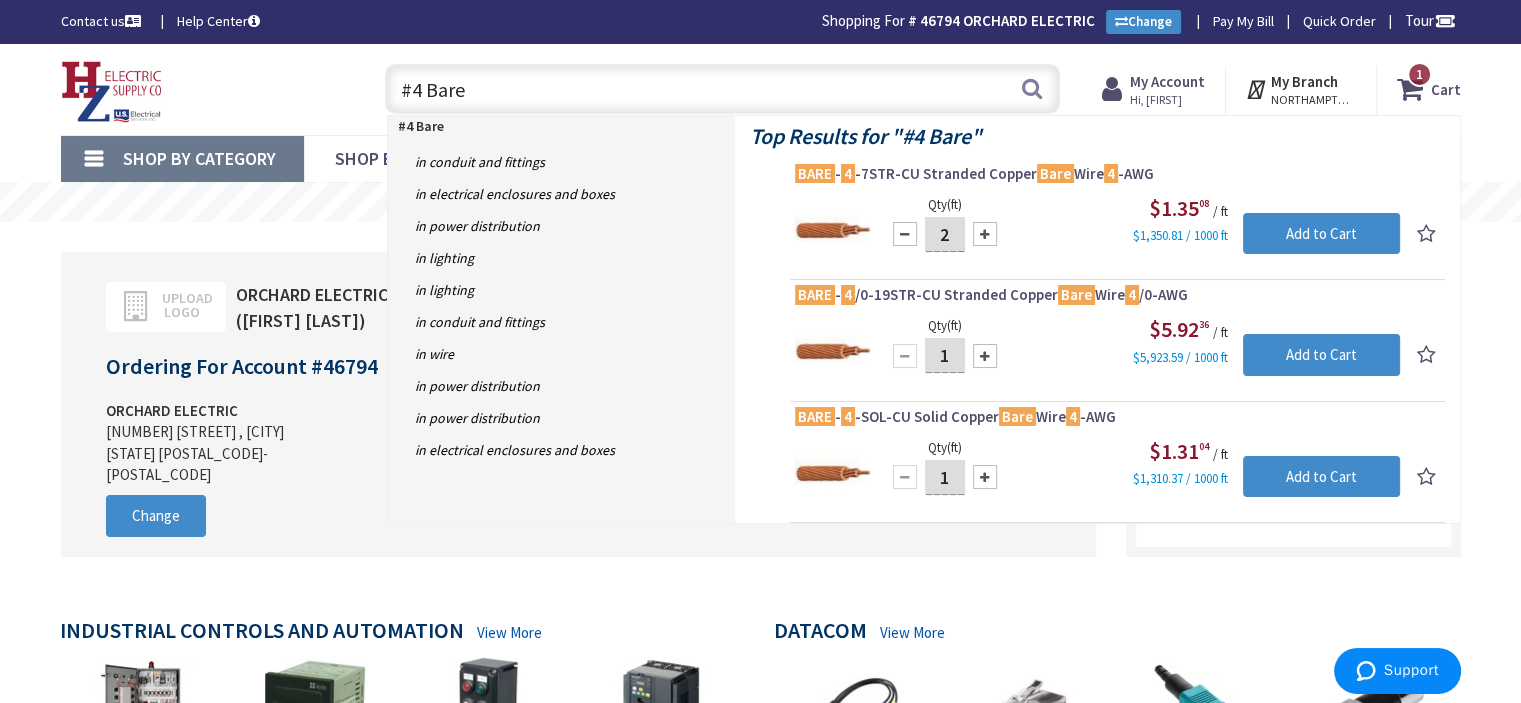 click at bounding box center [985, 234] 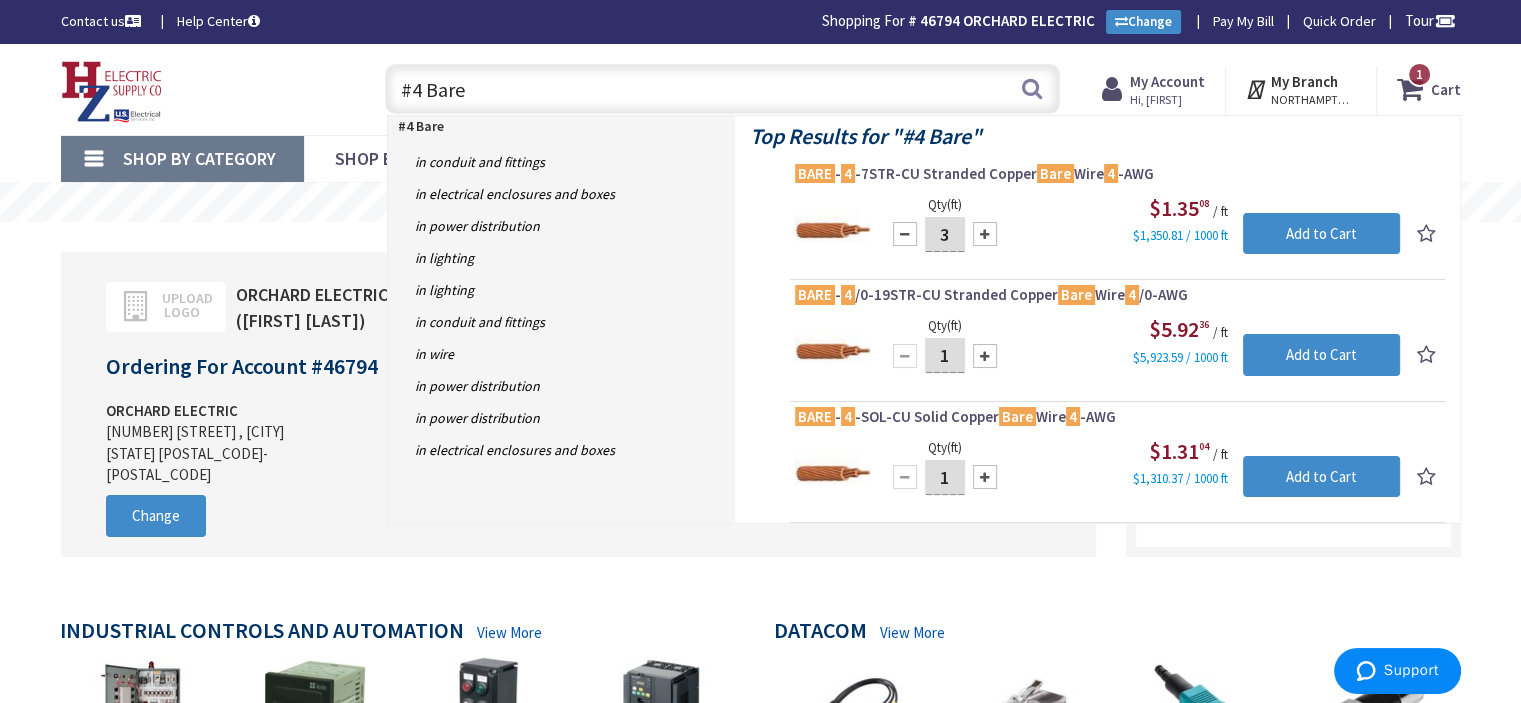 click at bounding box center [985, 234] 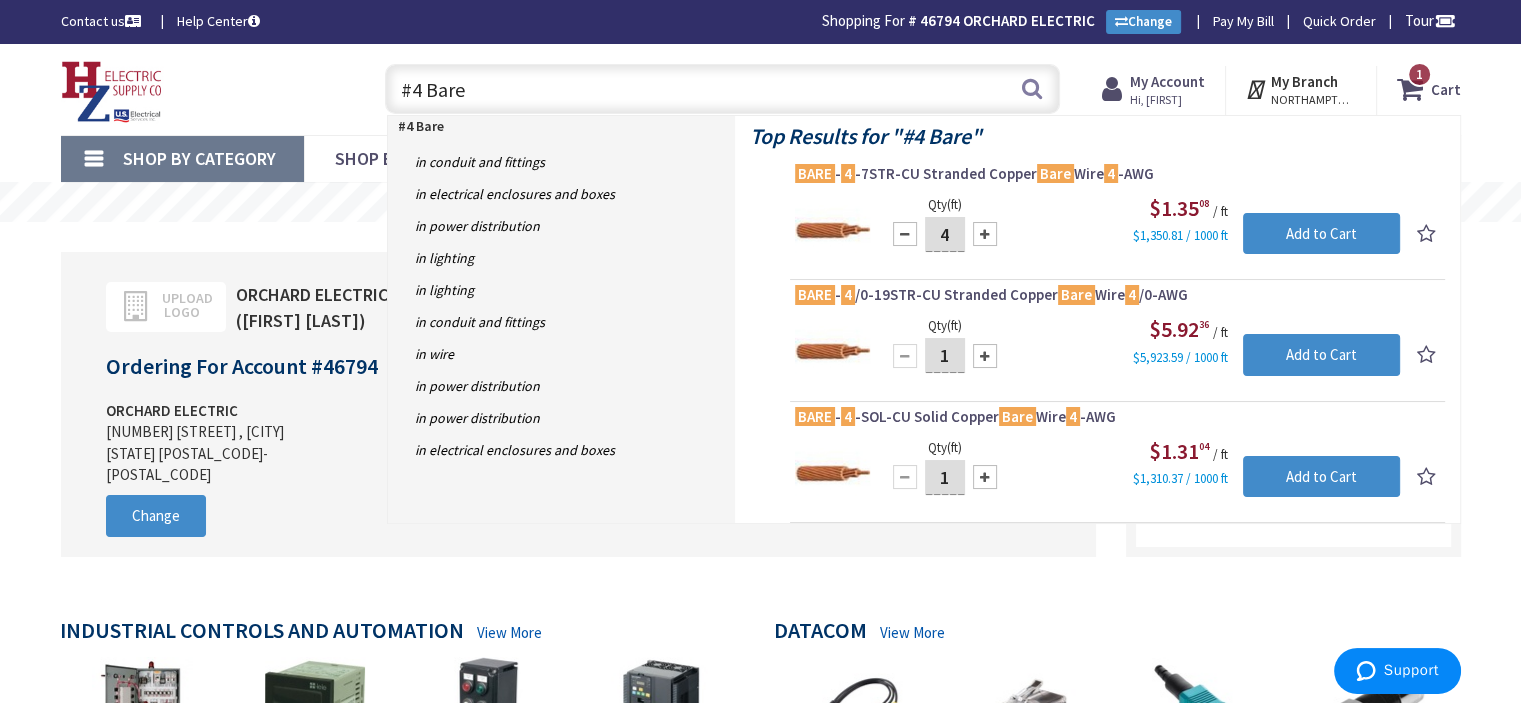 click at bounding box center (985, 234) 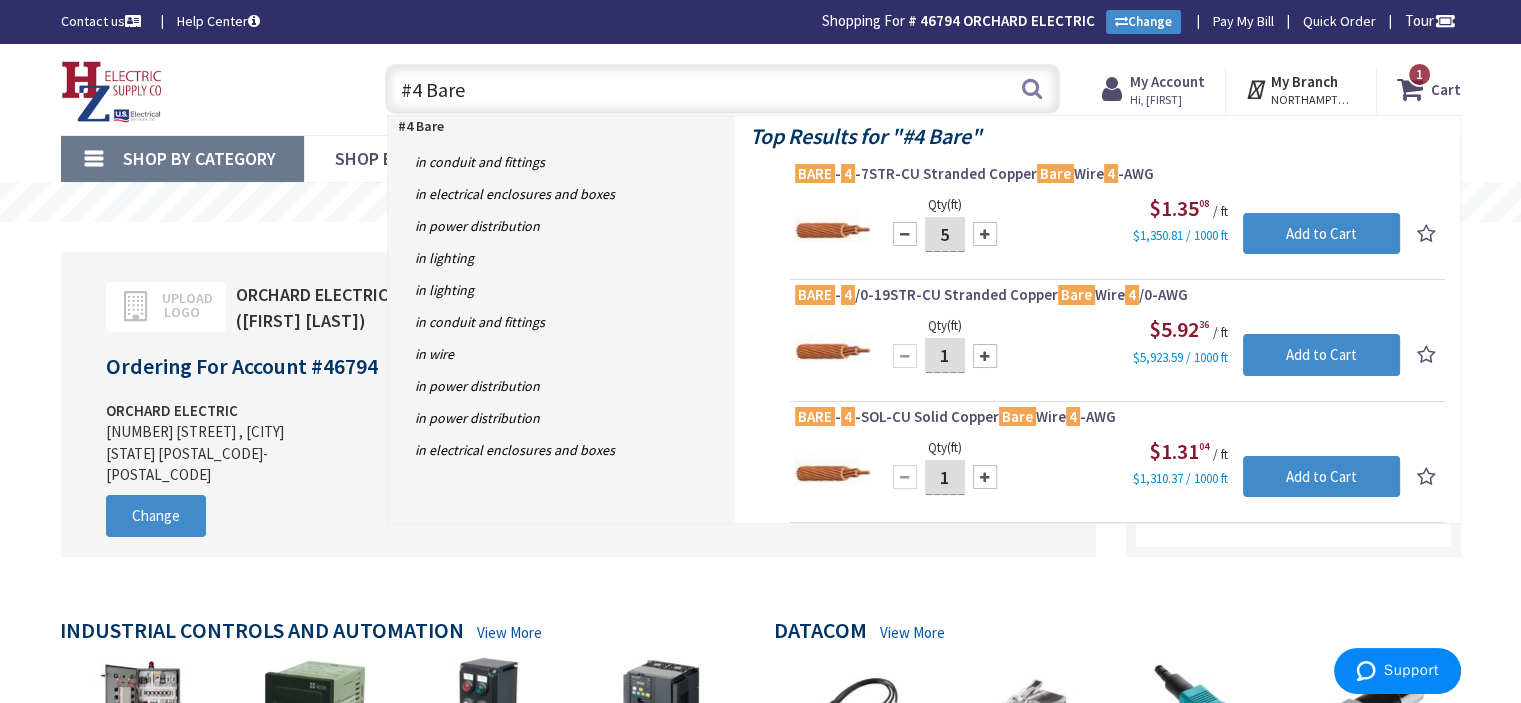 click at bounding box center (985, 234) 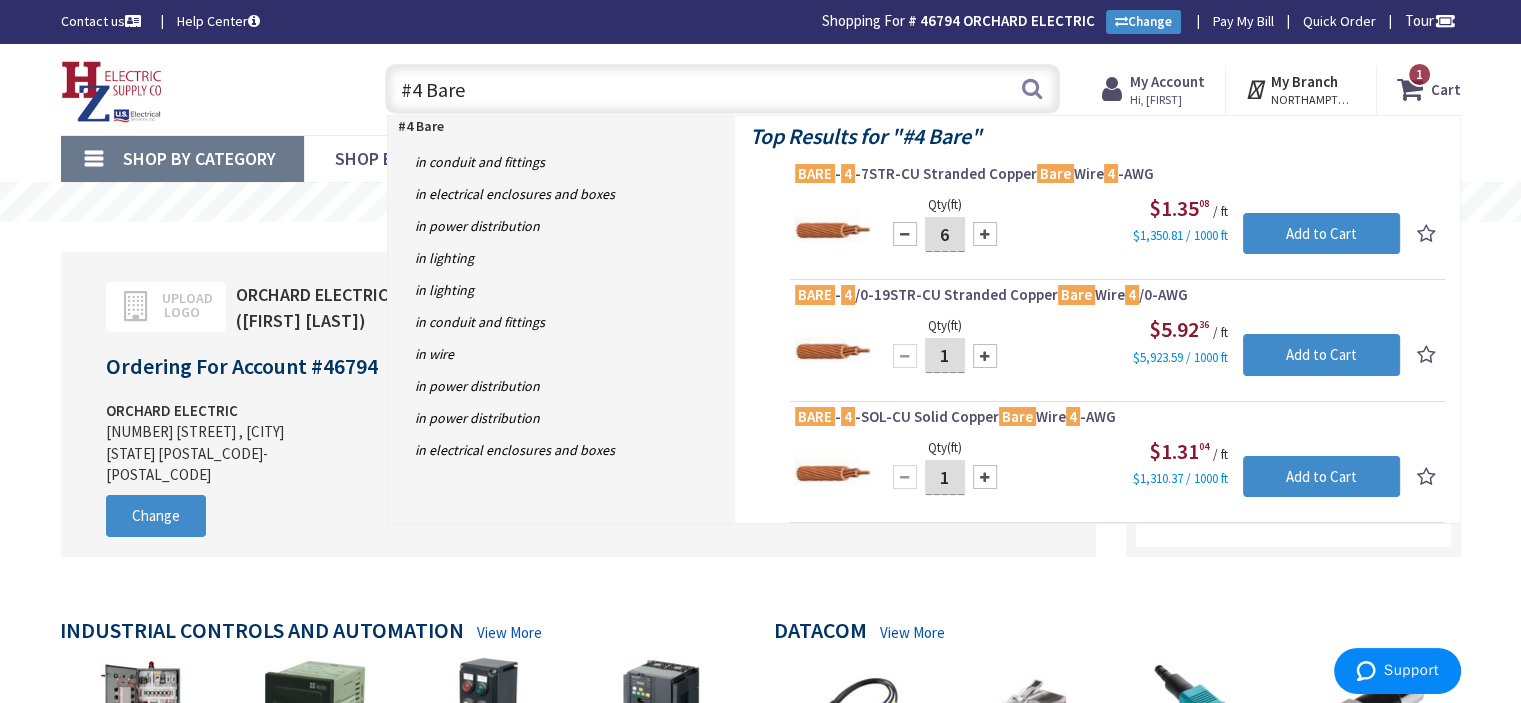 click at bounding box center (985, 234) 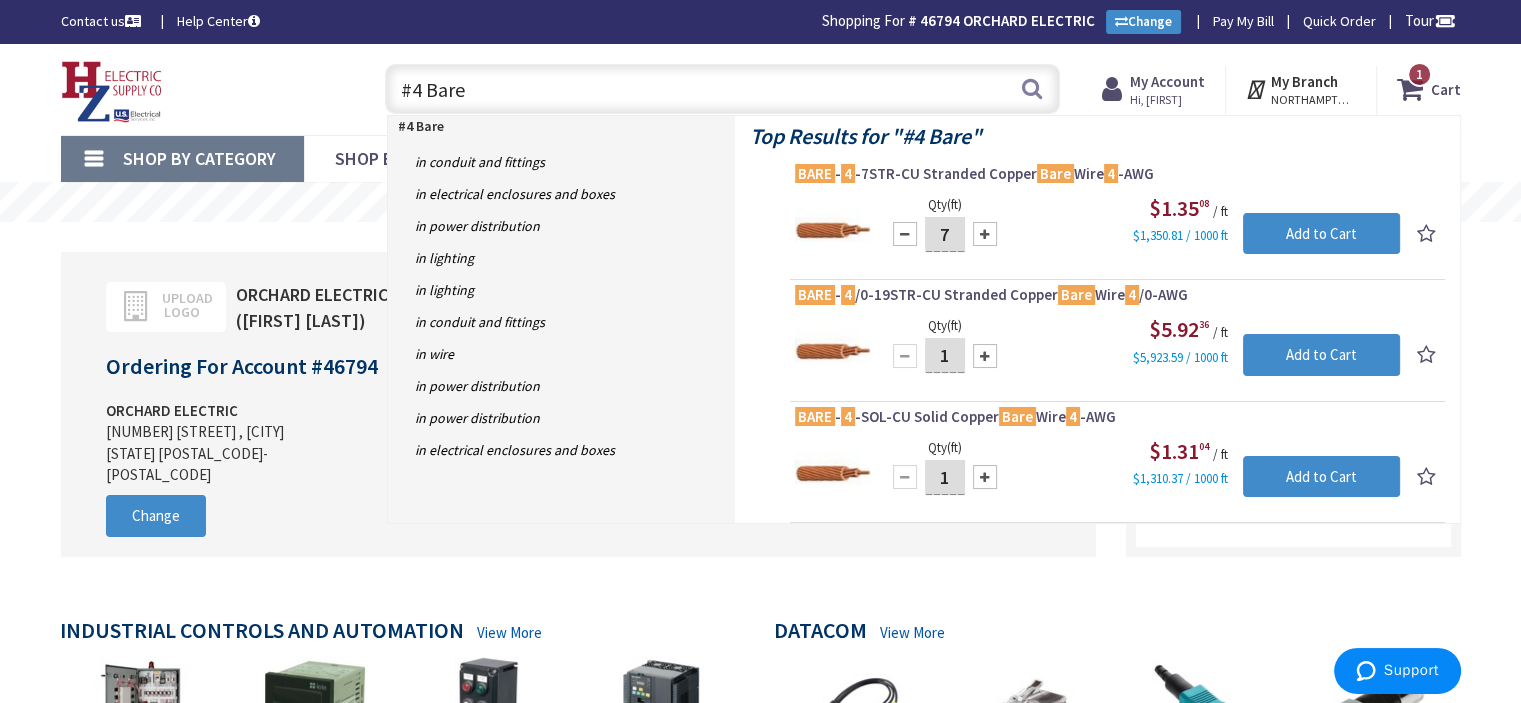 click at bounding box center (985, 234) 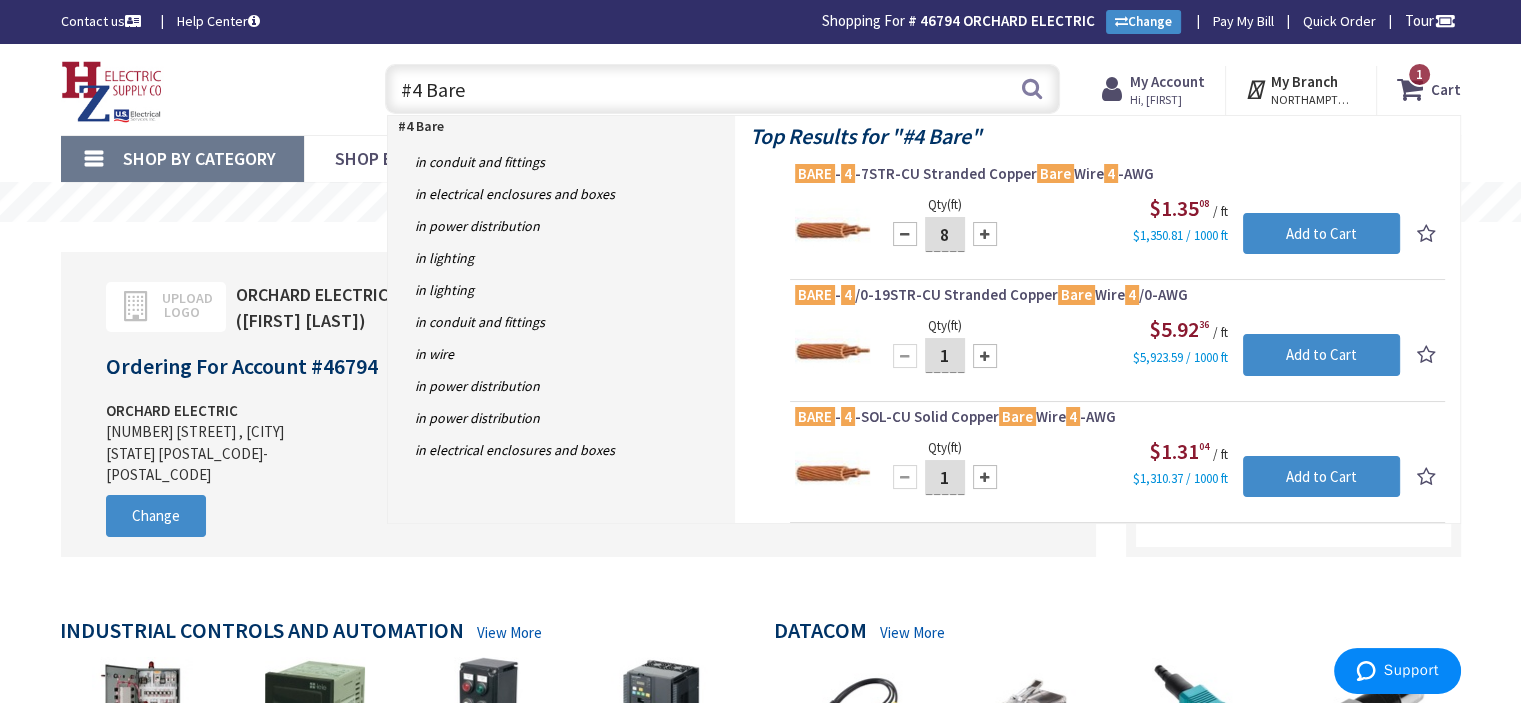 click at bounding box center (985, 234) 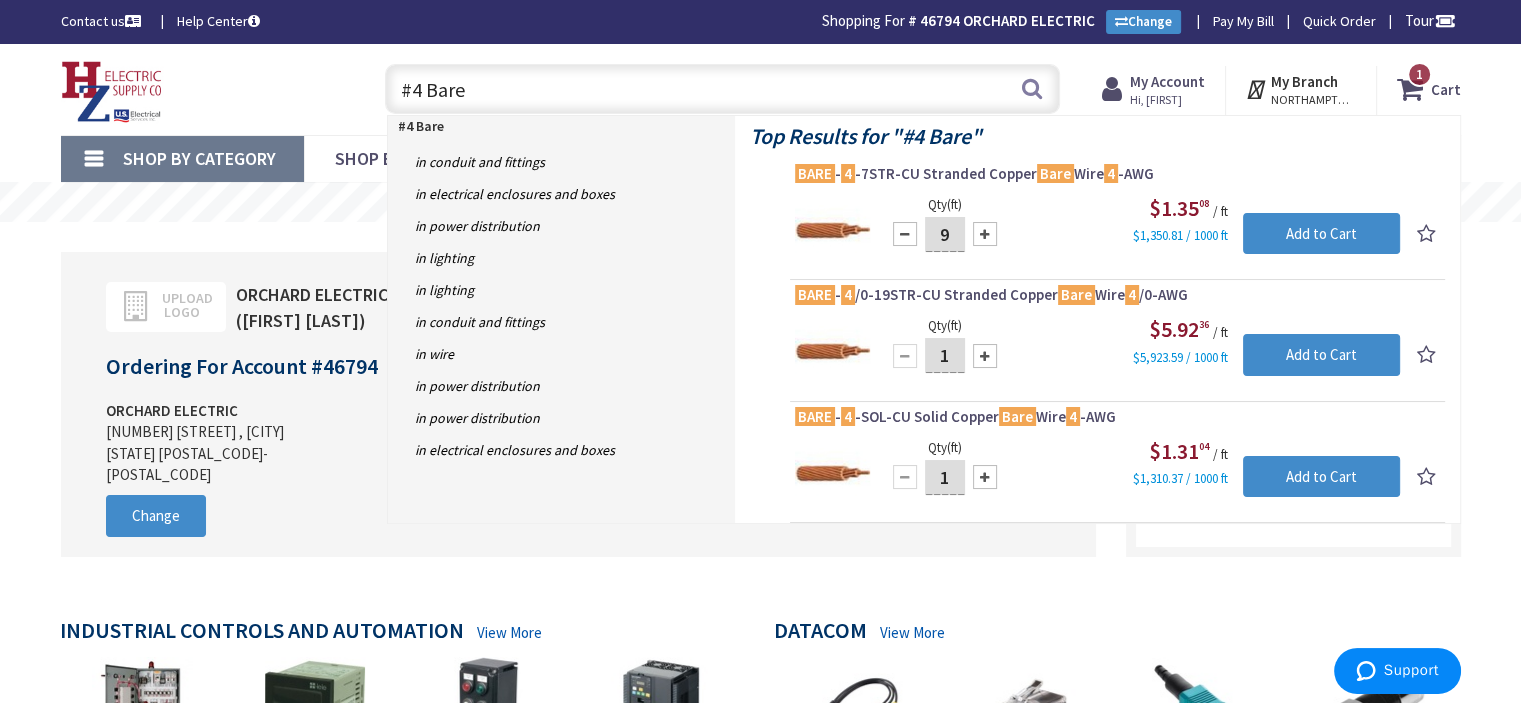 click at bounding box center (985, 234) 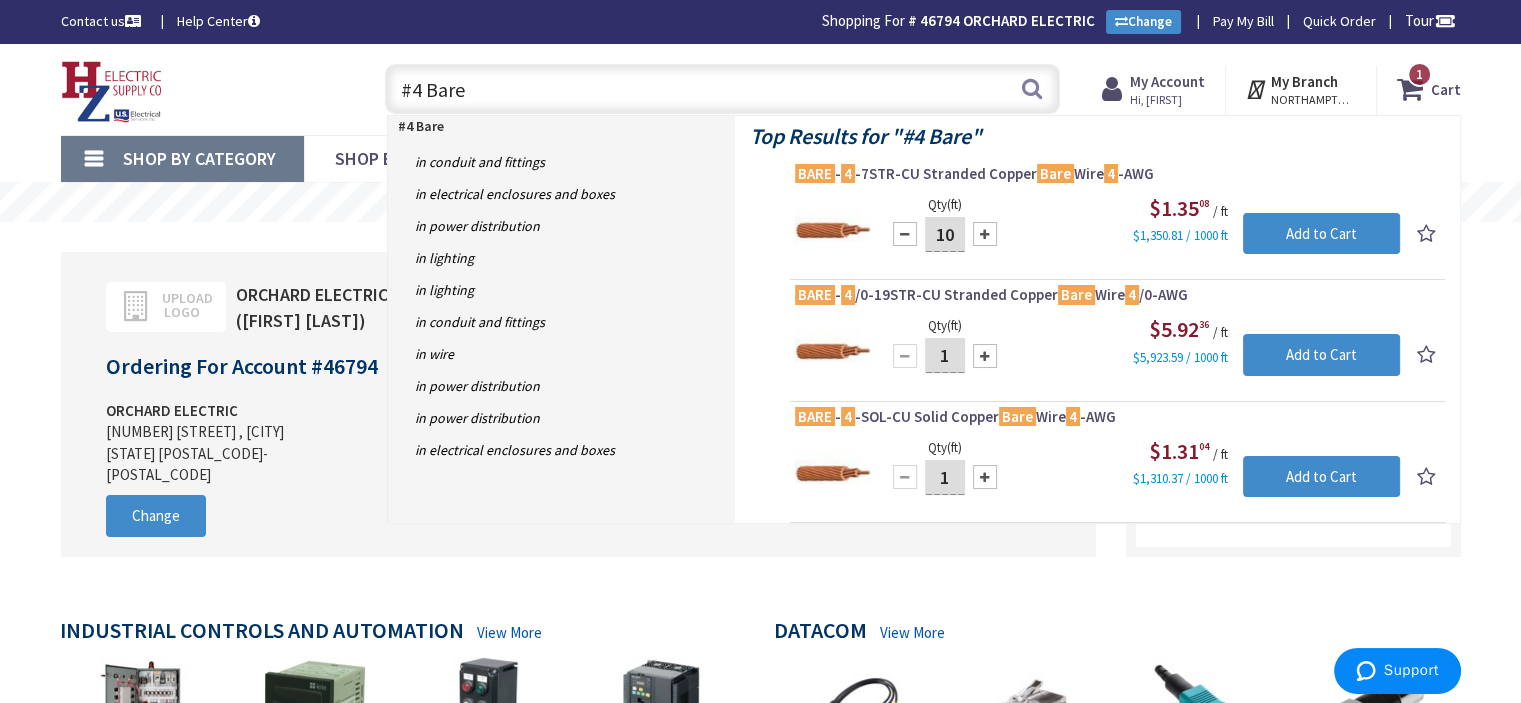 click at bounding box center (985, 234) 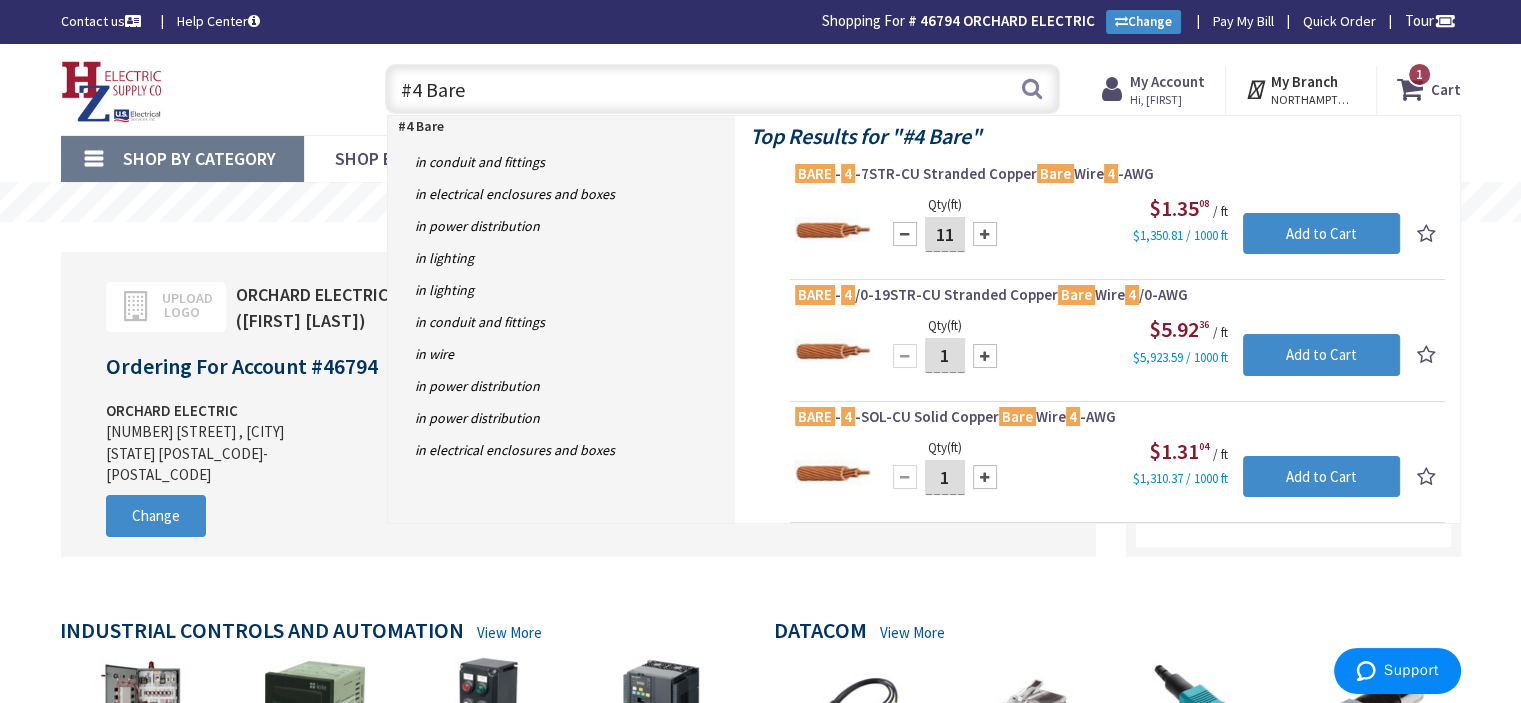 click at bounding box center [985, 234] 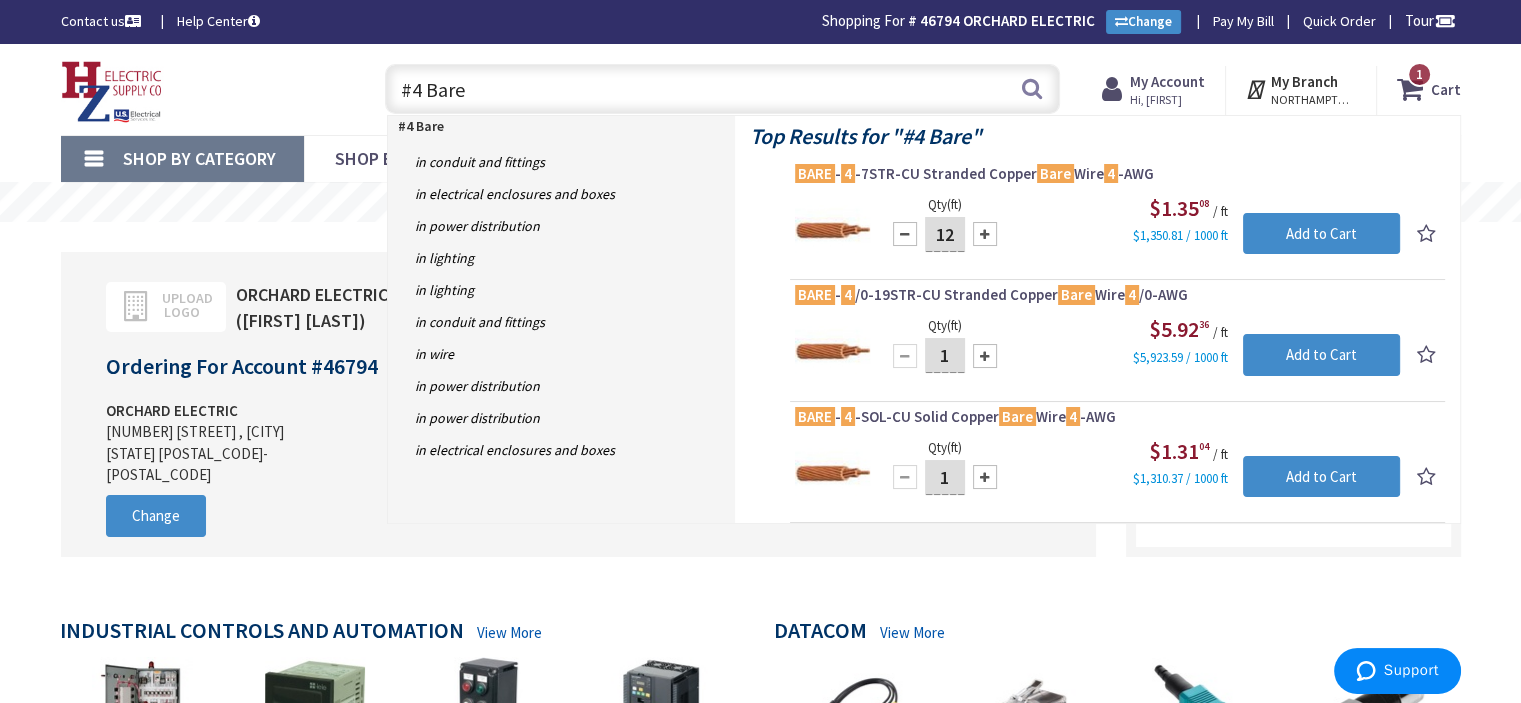 click at bounding box center [985, 234] 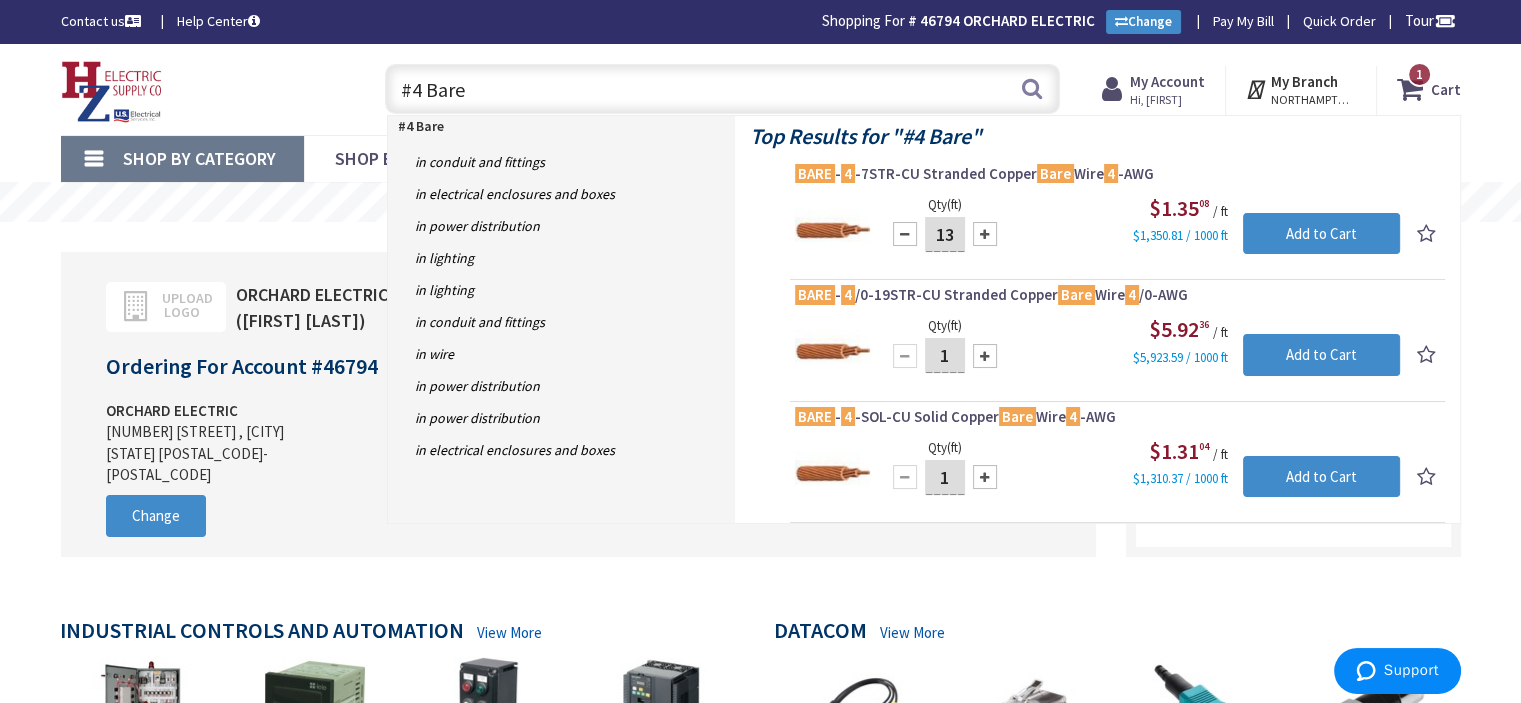 click at bounding box center (985, 234) 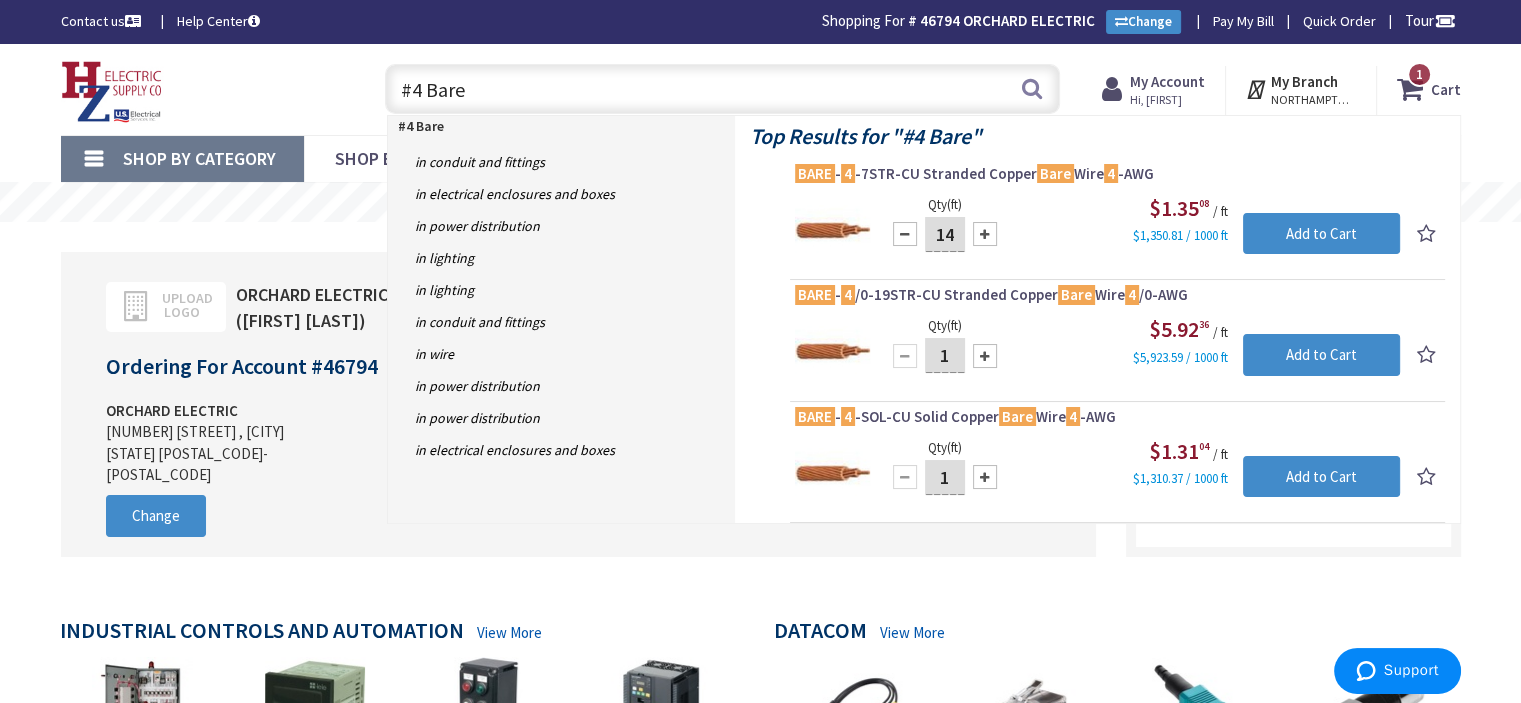 click at bounding box center (985, 234) 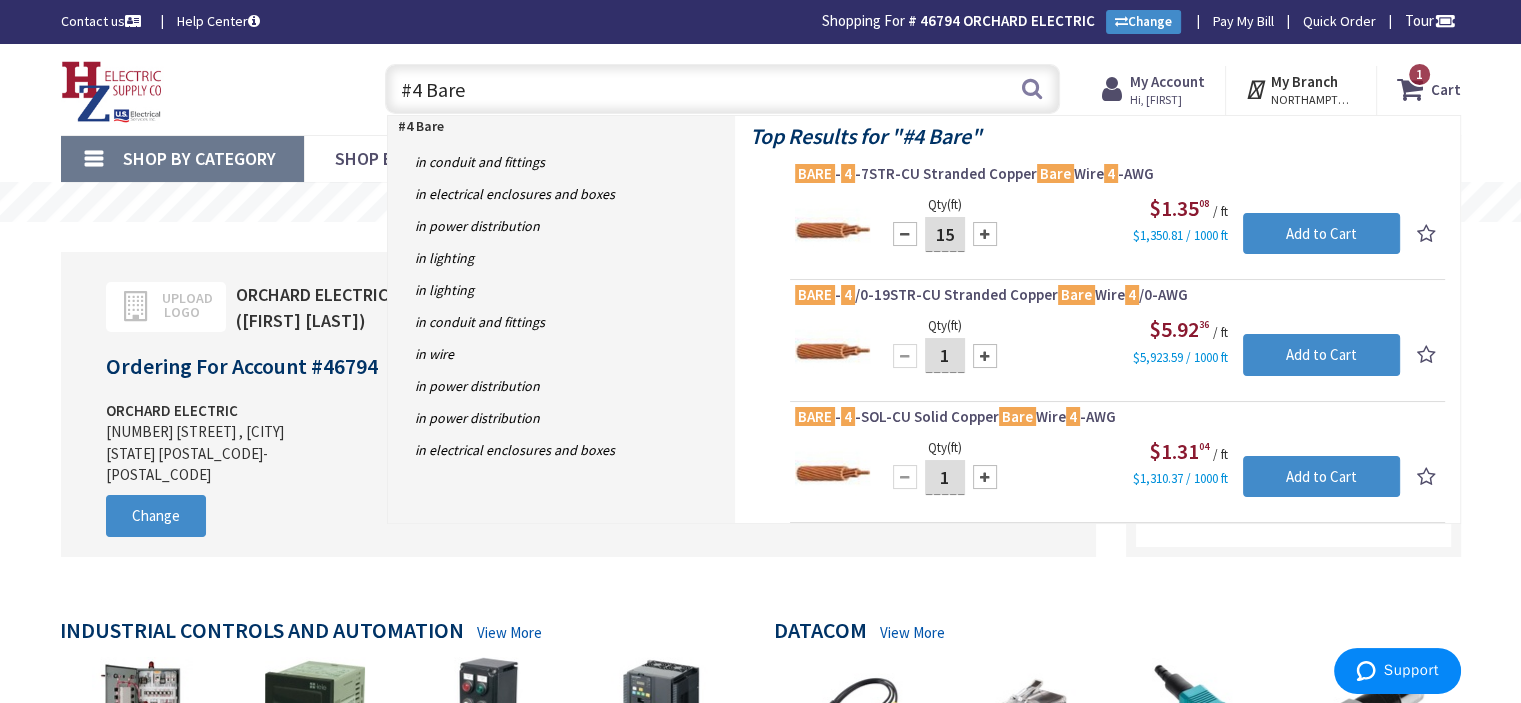 click at bounding box center (985, 234) 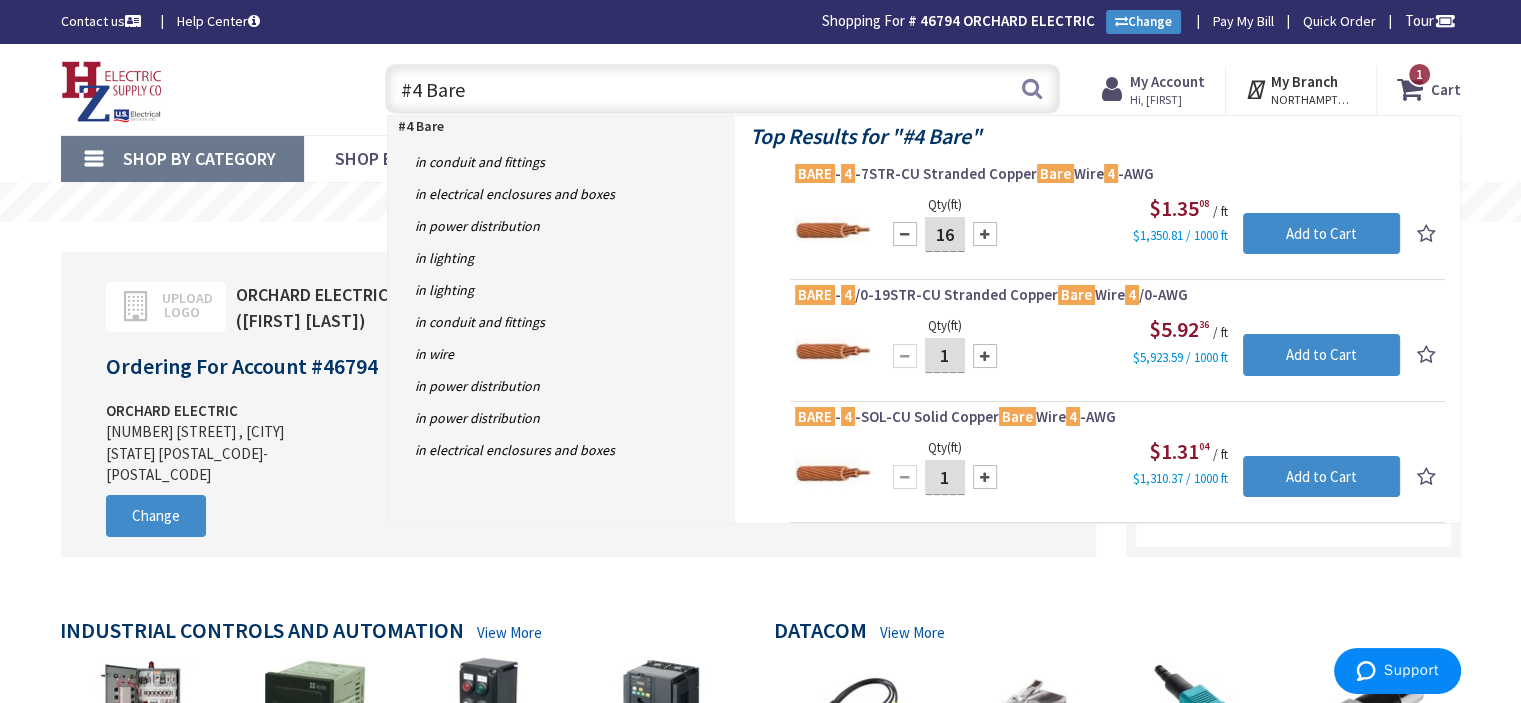 click at bounding box center (985, 234) 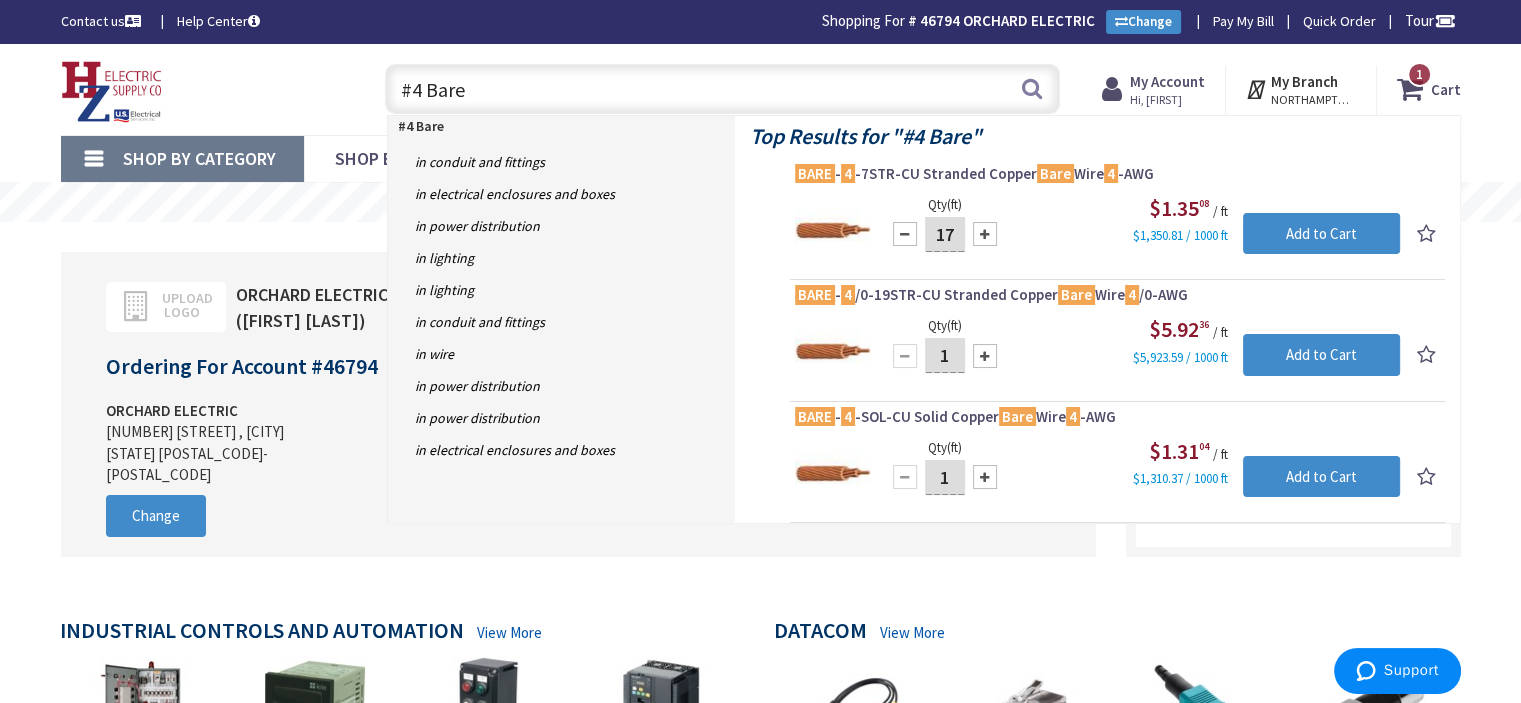 click at bounding box center (985, 234) 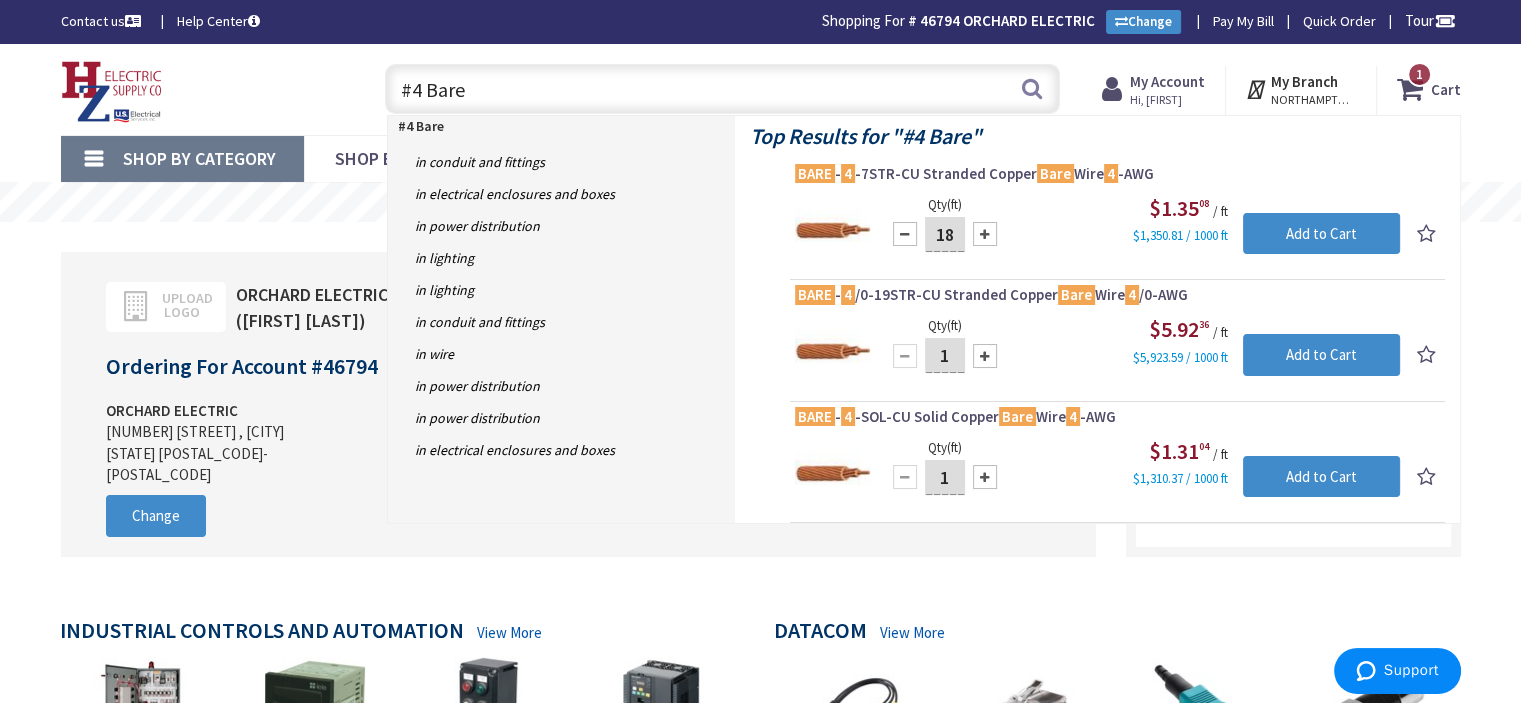 click at bounding box center [985, 234] 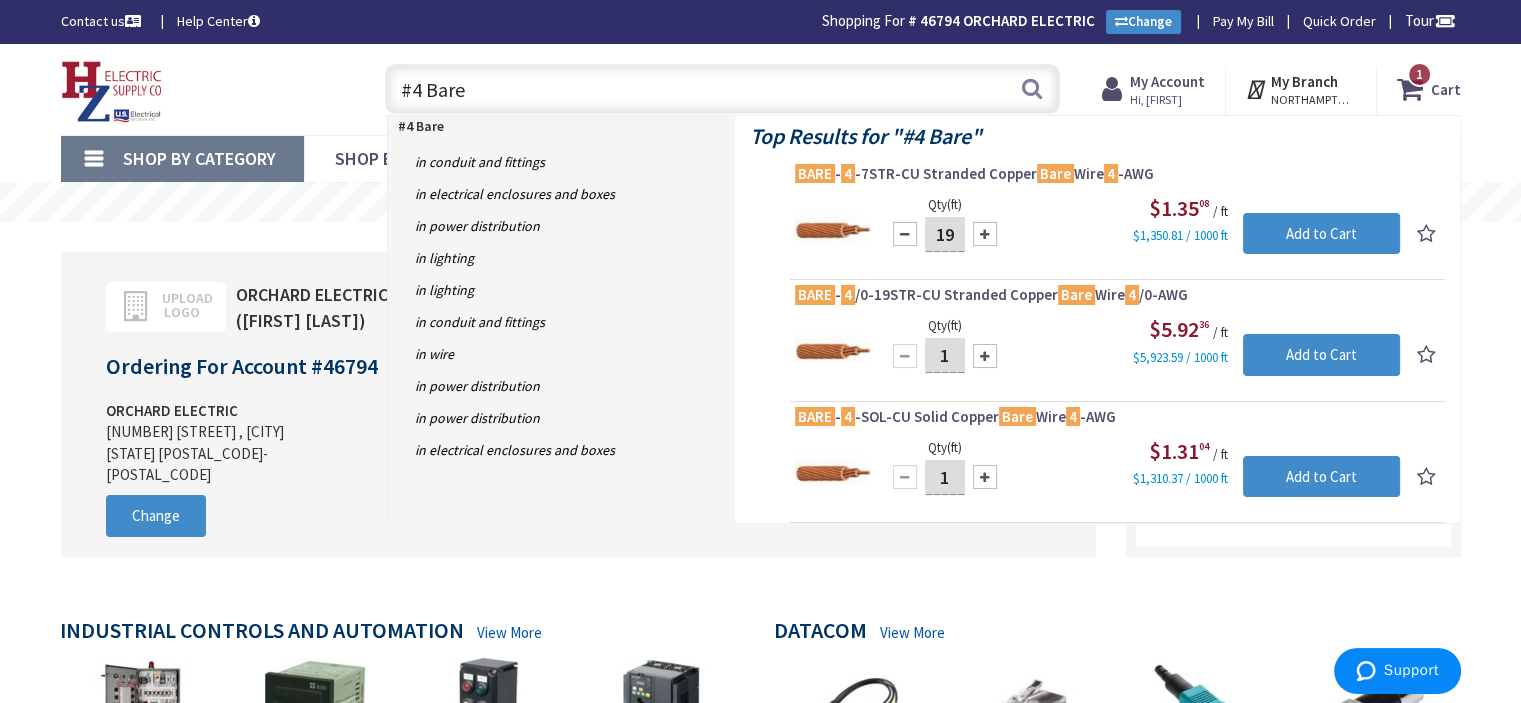 click at bounding box center [985, 234] 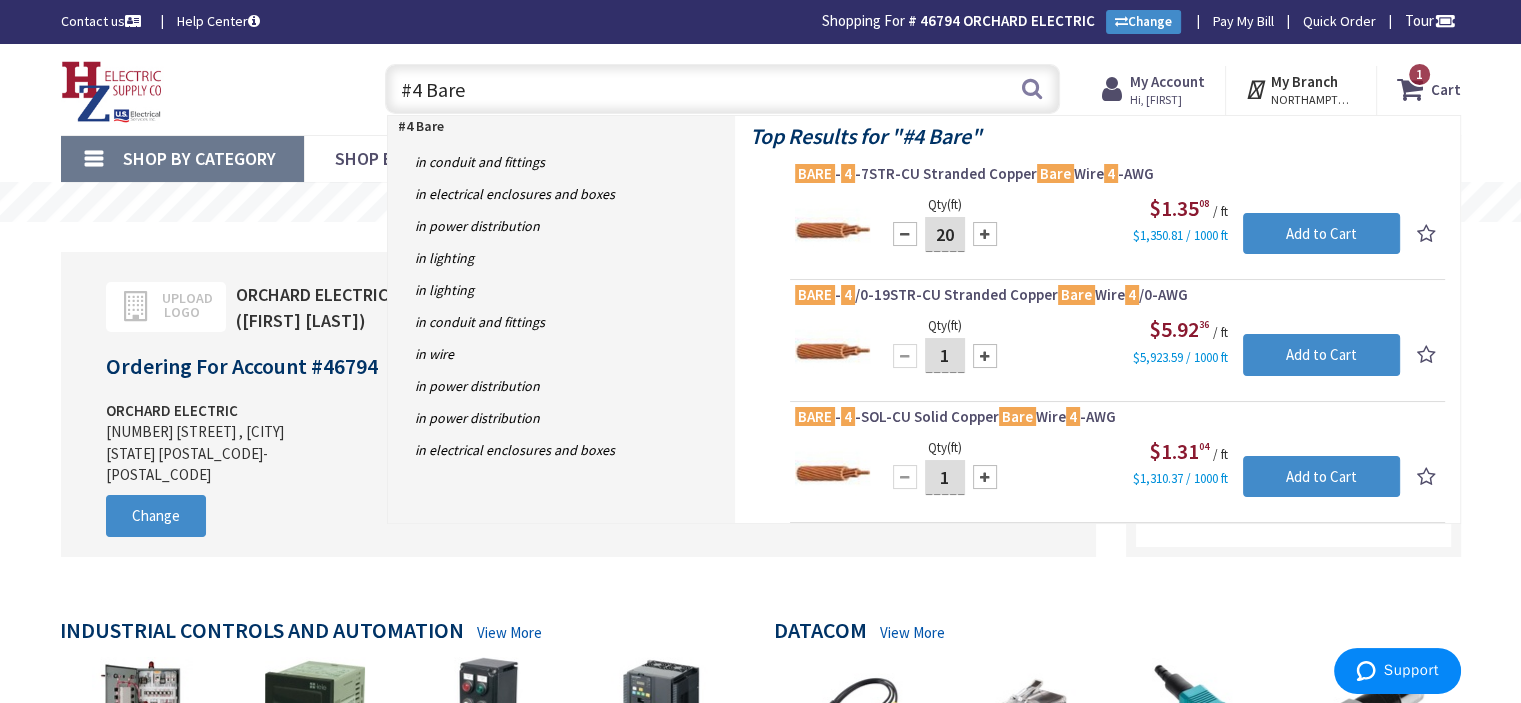 click at bounding box center (985, 234) 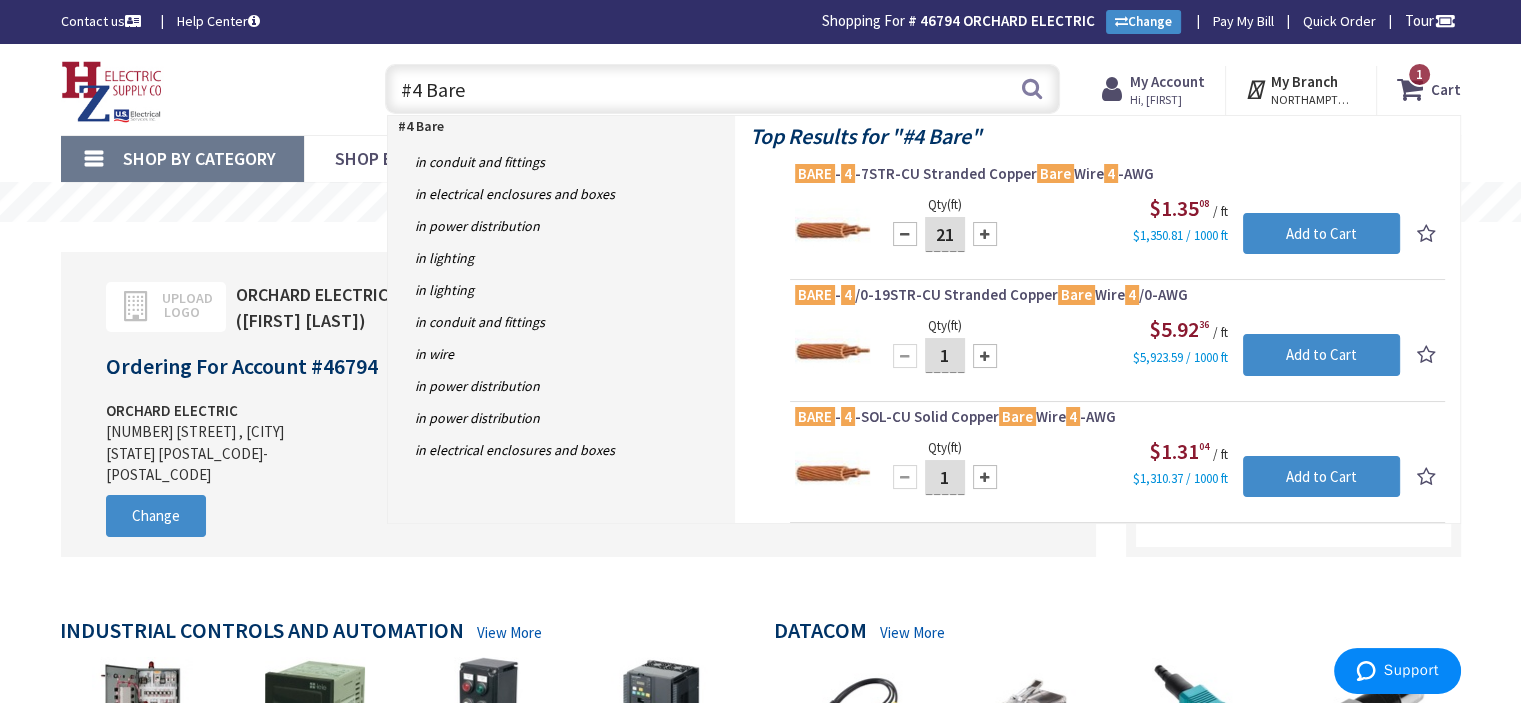 click at bounding box center (985, 234) 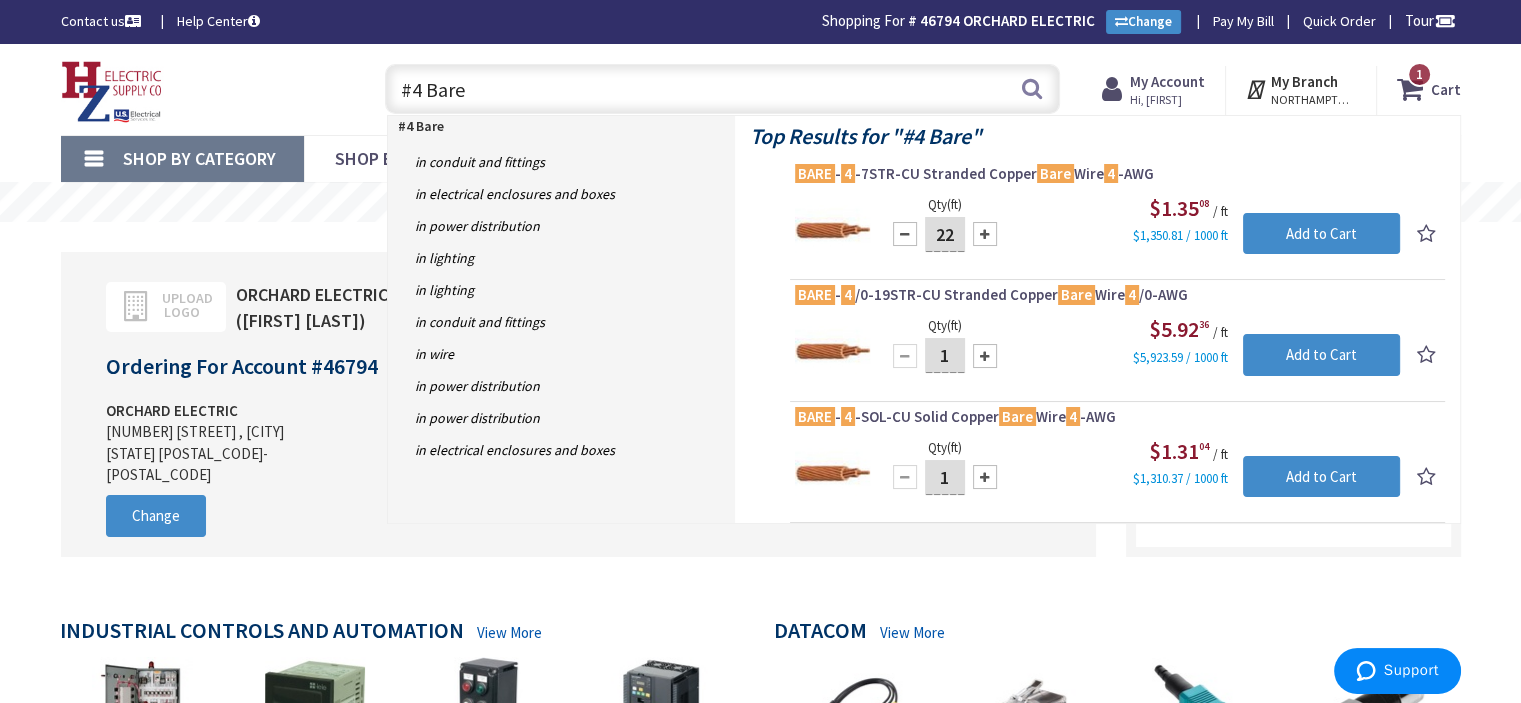 click at bounding box center [985, 234] 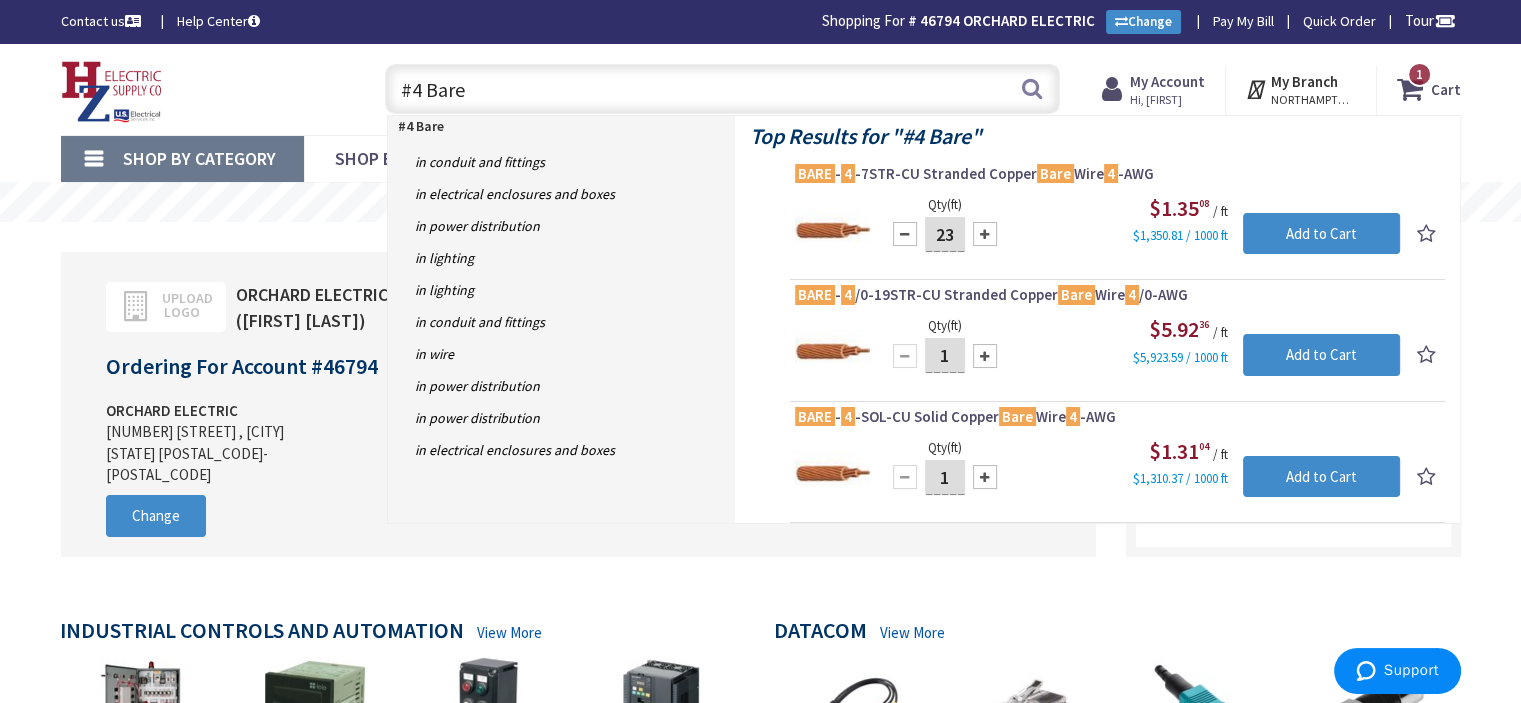click at bounding box center [985, 234] 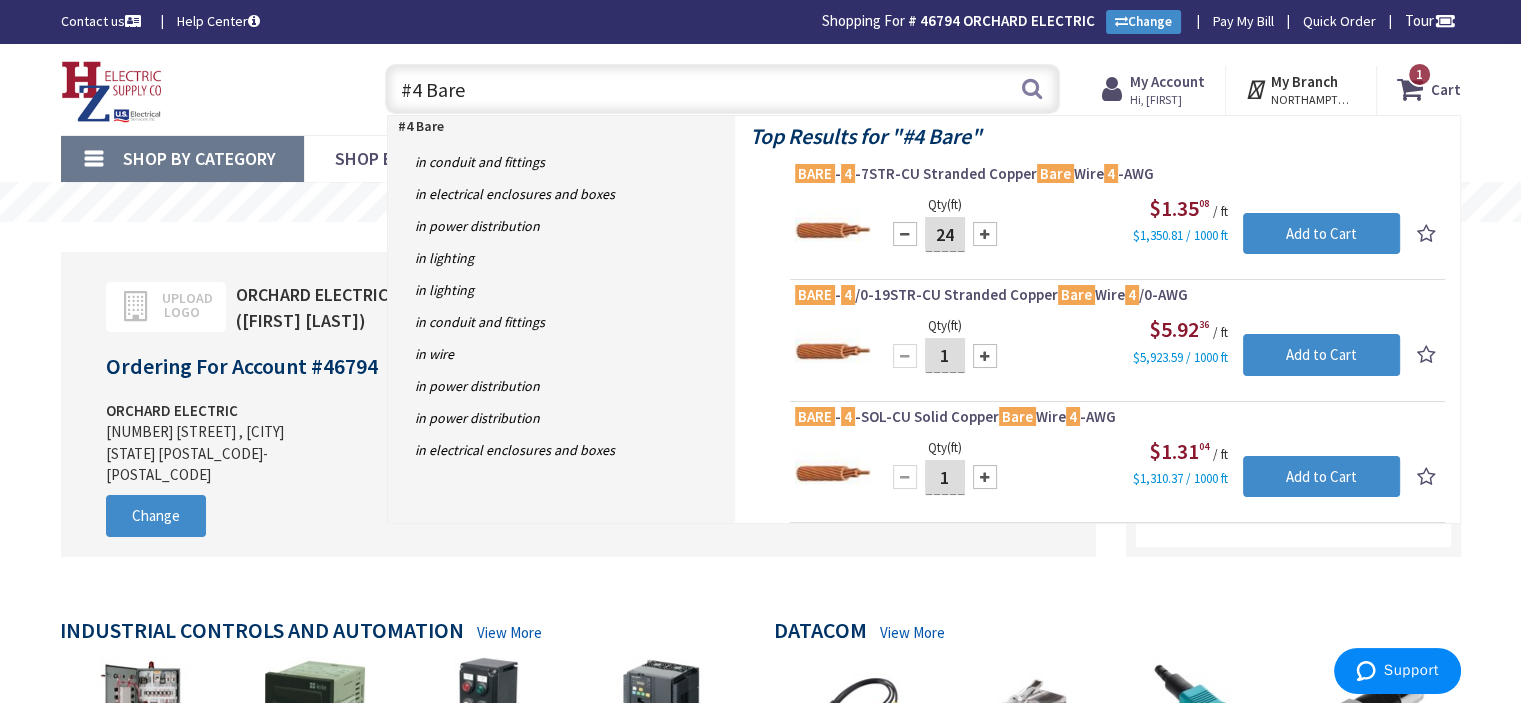 click at bounding box center (985, 234) 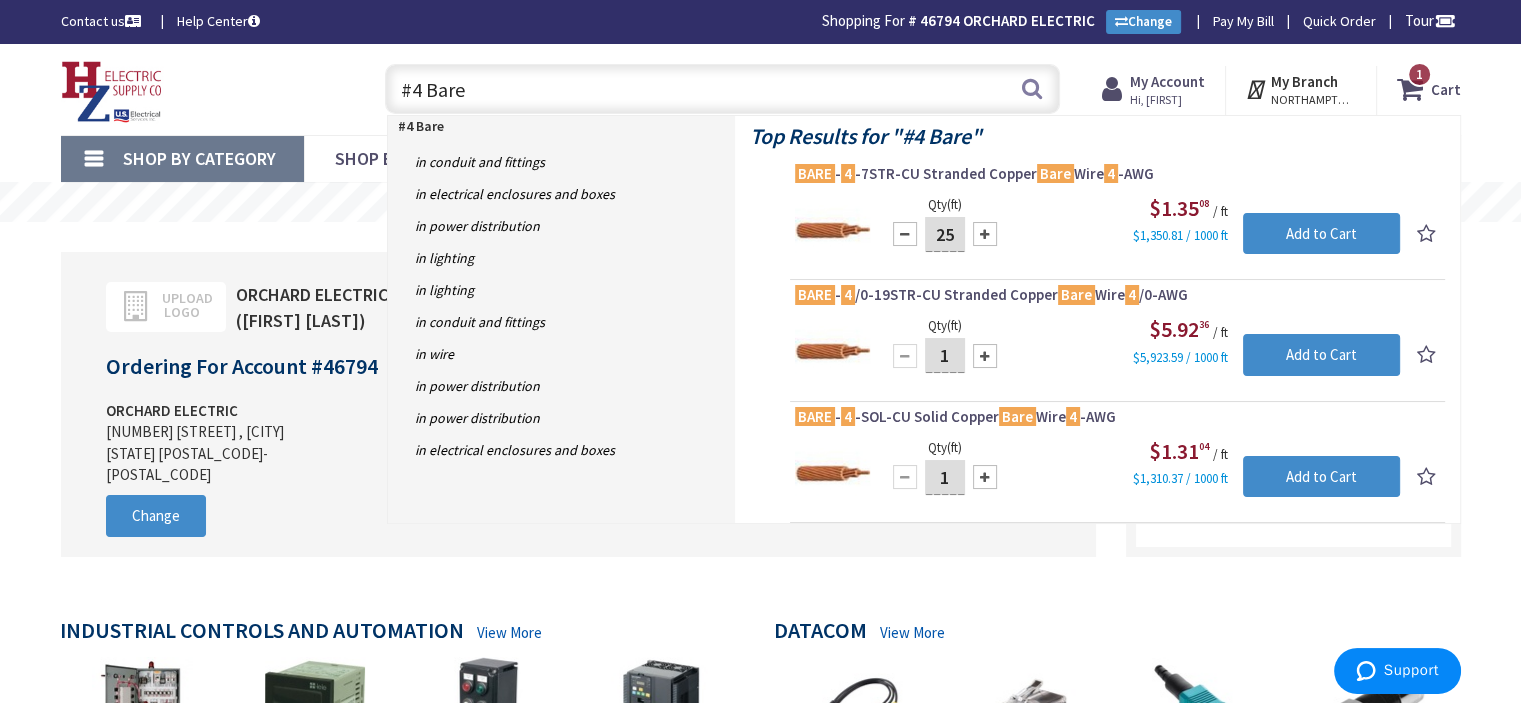 click at bounding box center (985, 234) 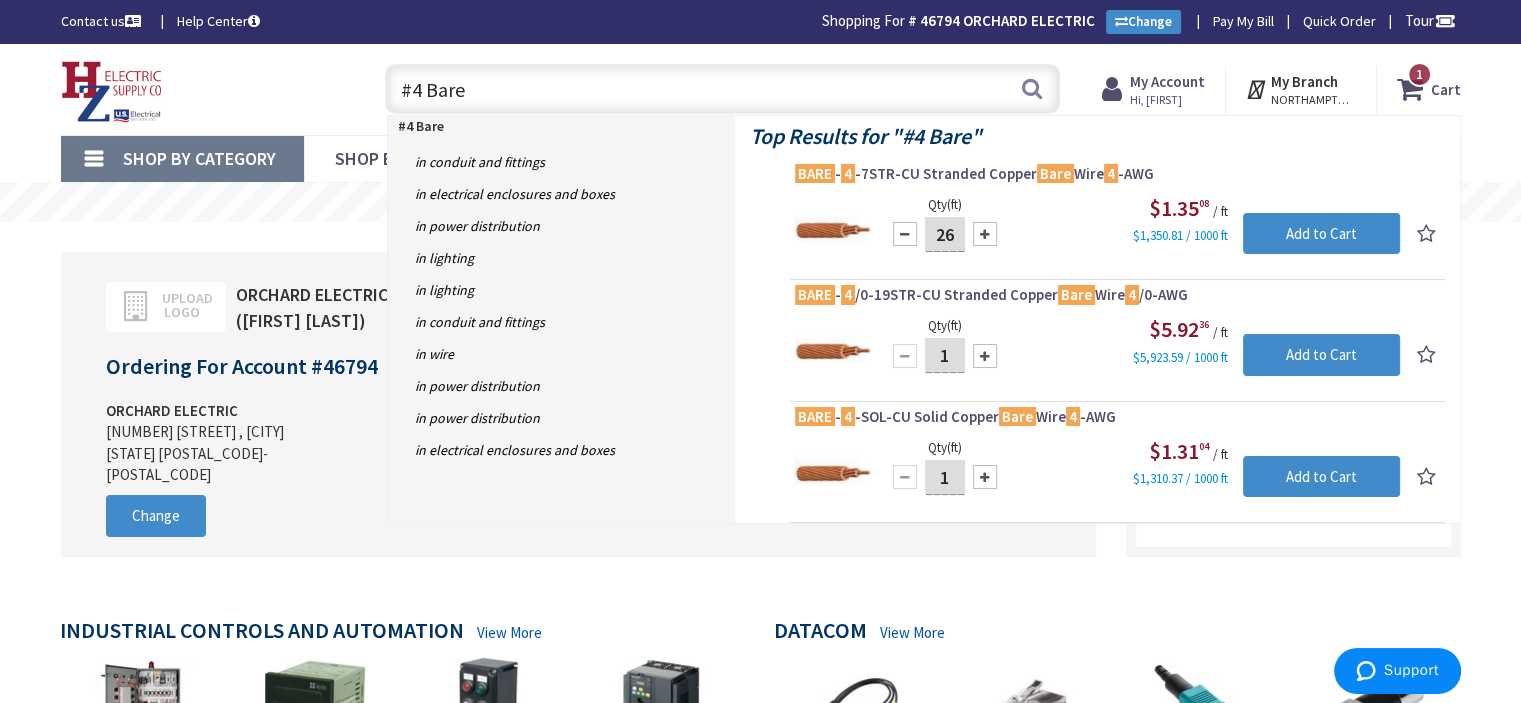 click at bounding box center [985, 234] 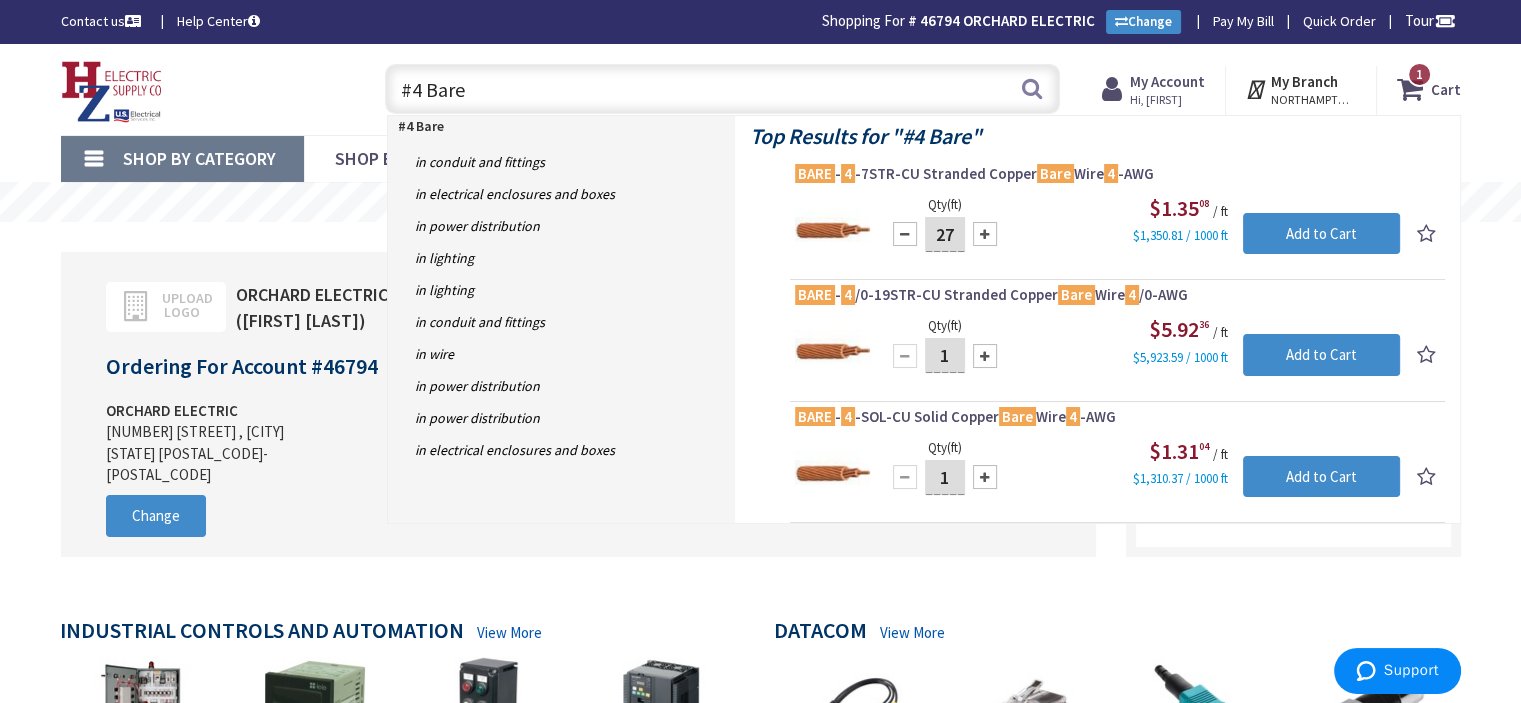 click at bounding box center [985, 234] 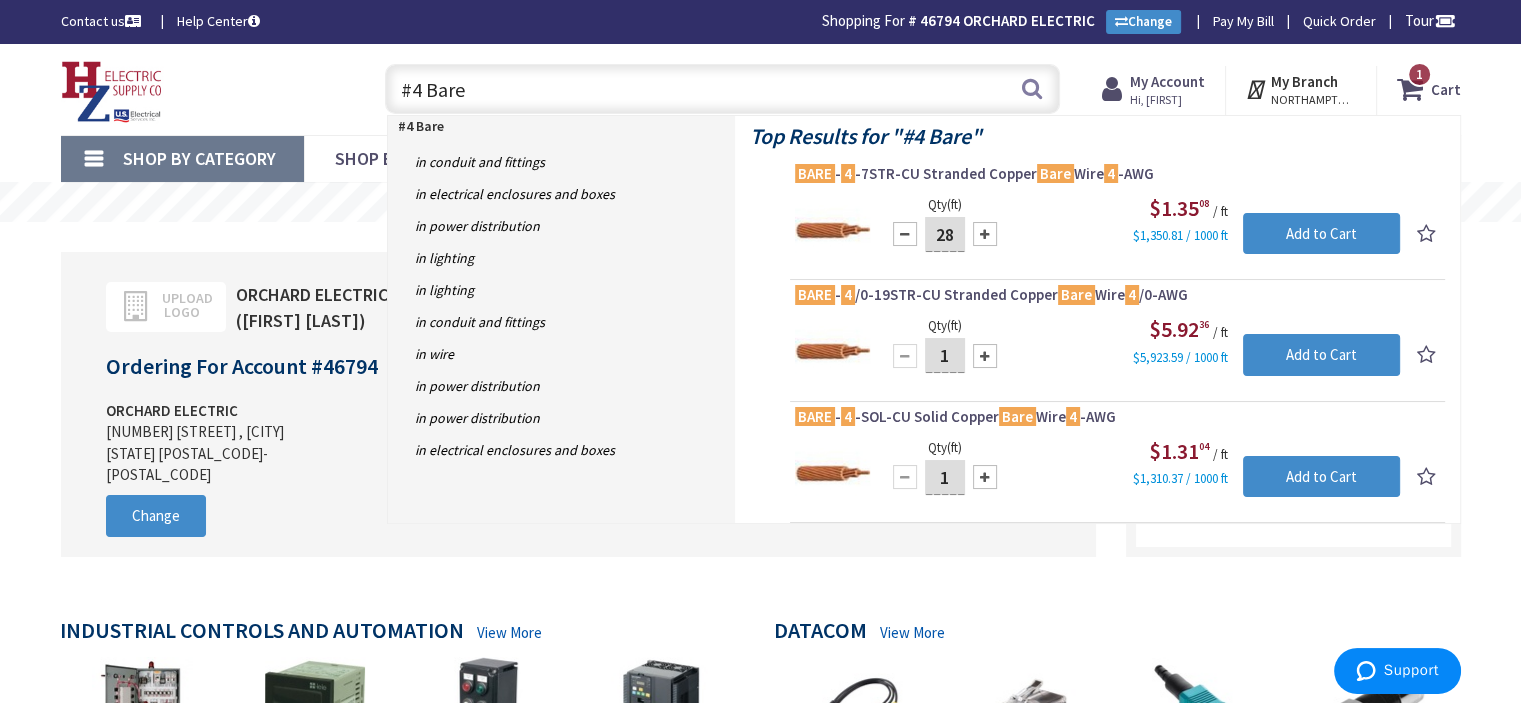 click at bounding box center (985, 234) 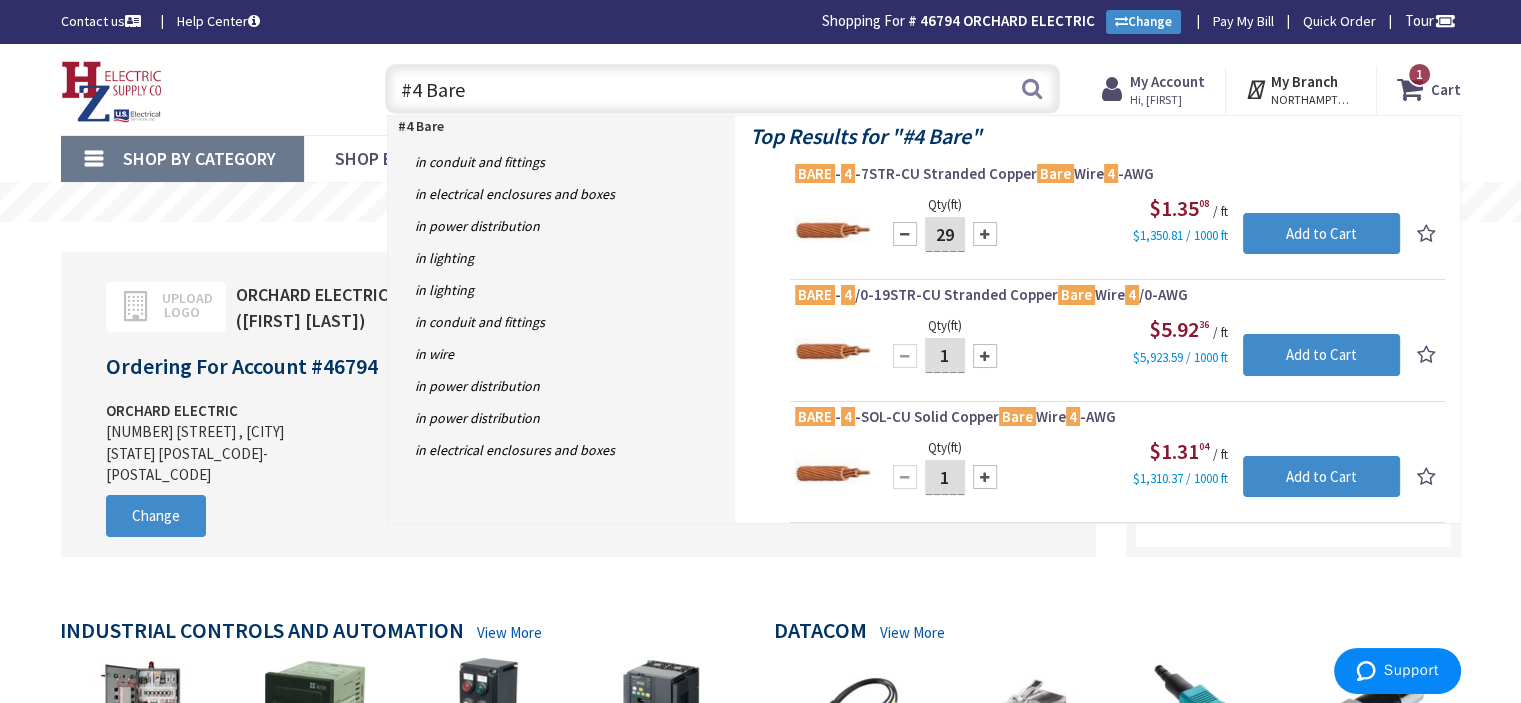 click at bounding box center (985, 234) 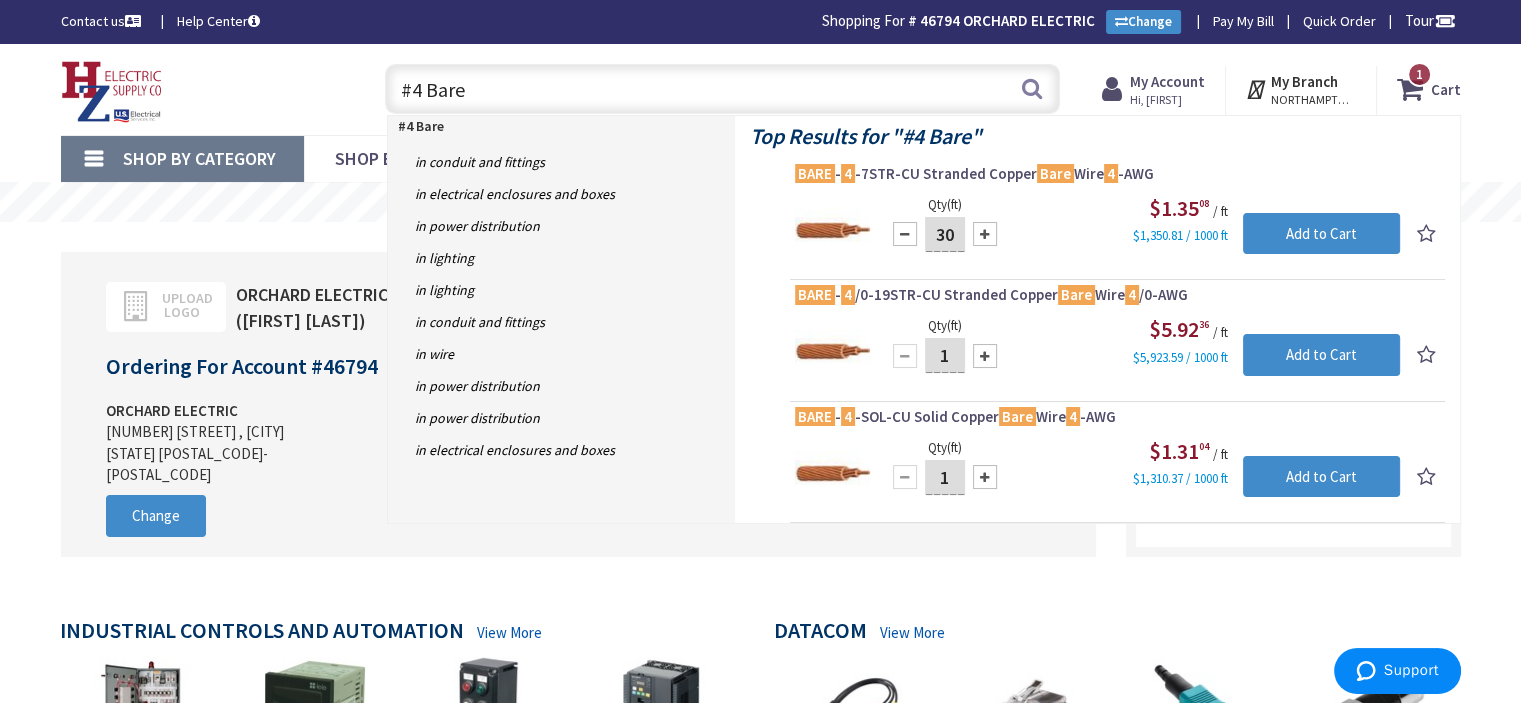 click at bounding box center [985, 234] 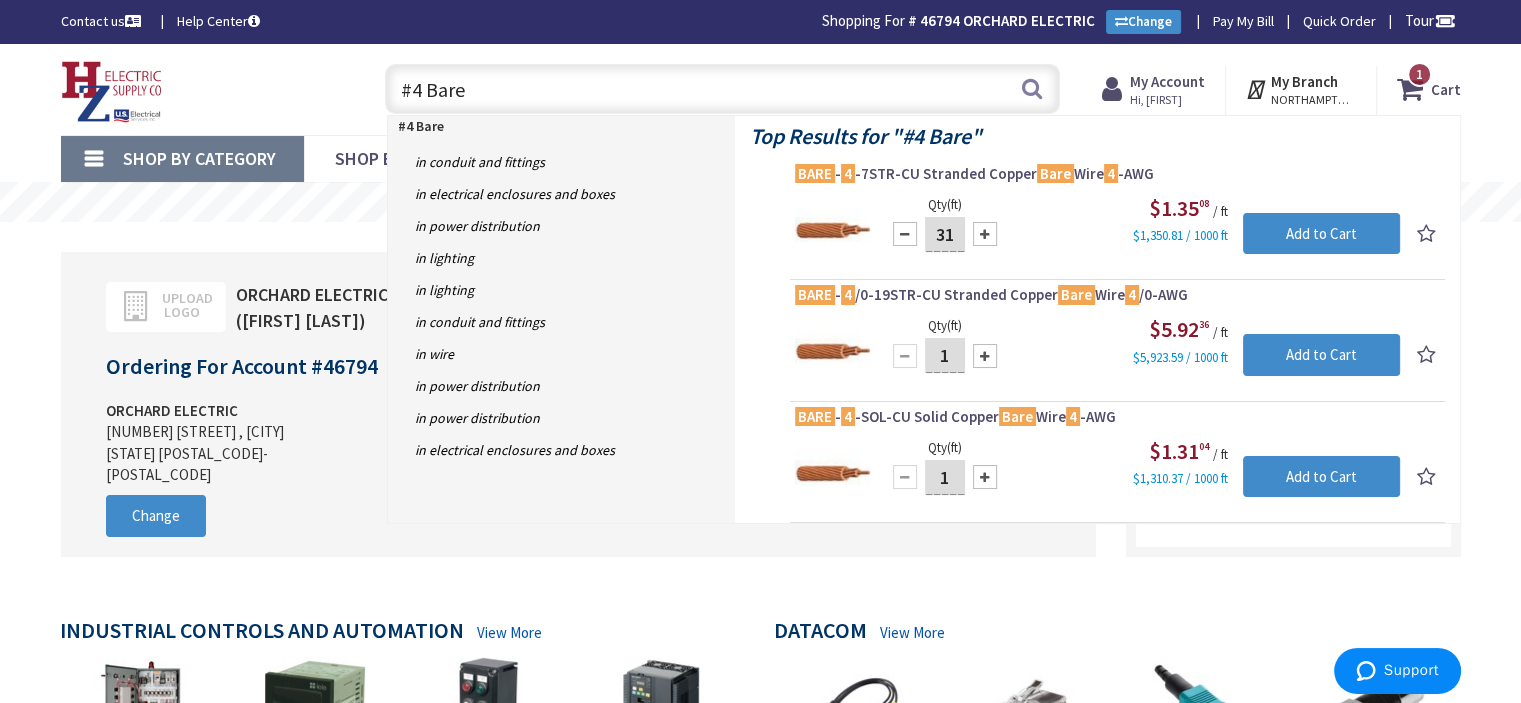 click at bounding box center [985, 234] 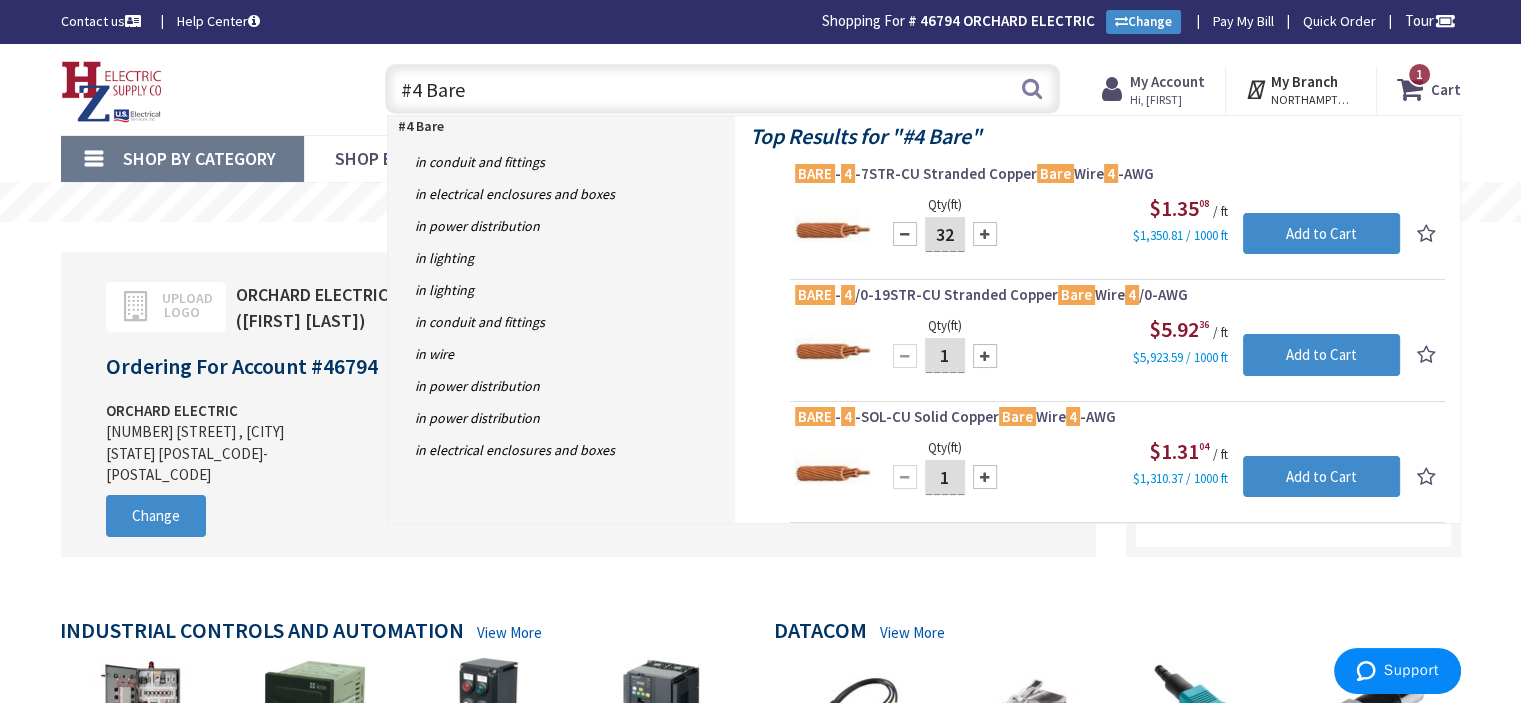 click at bounding box center (905, 234) 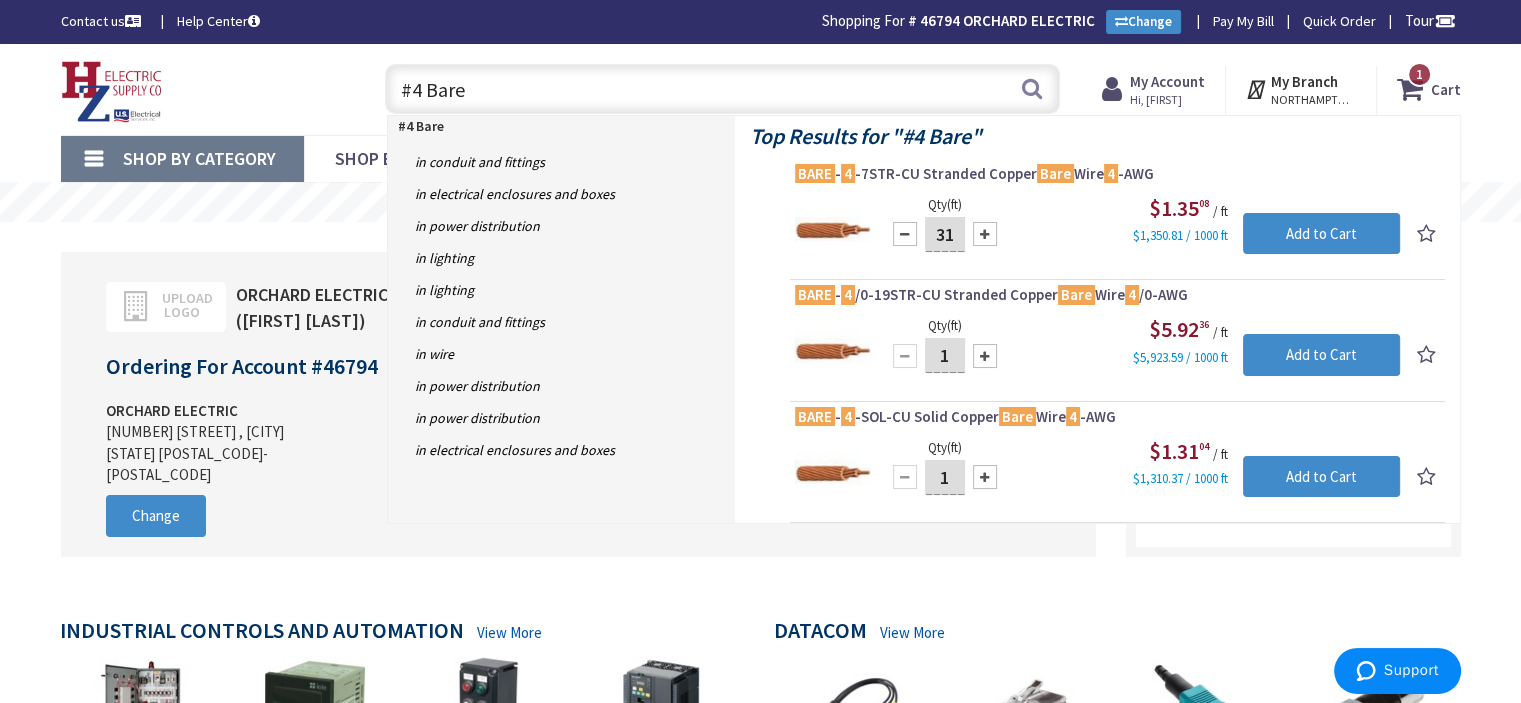 click at bounding box center [905, 234] 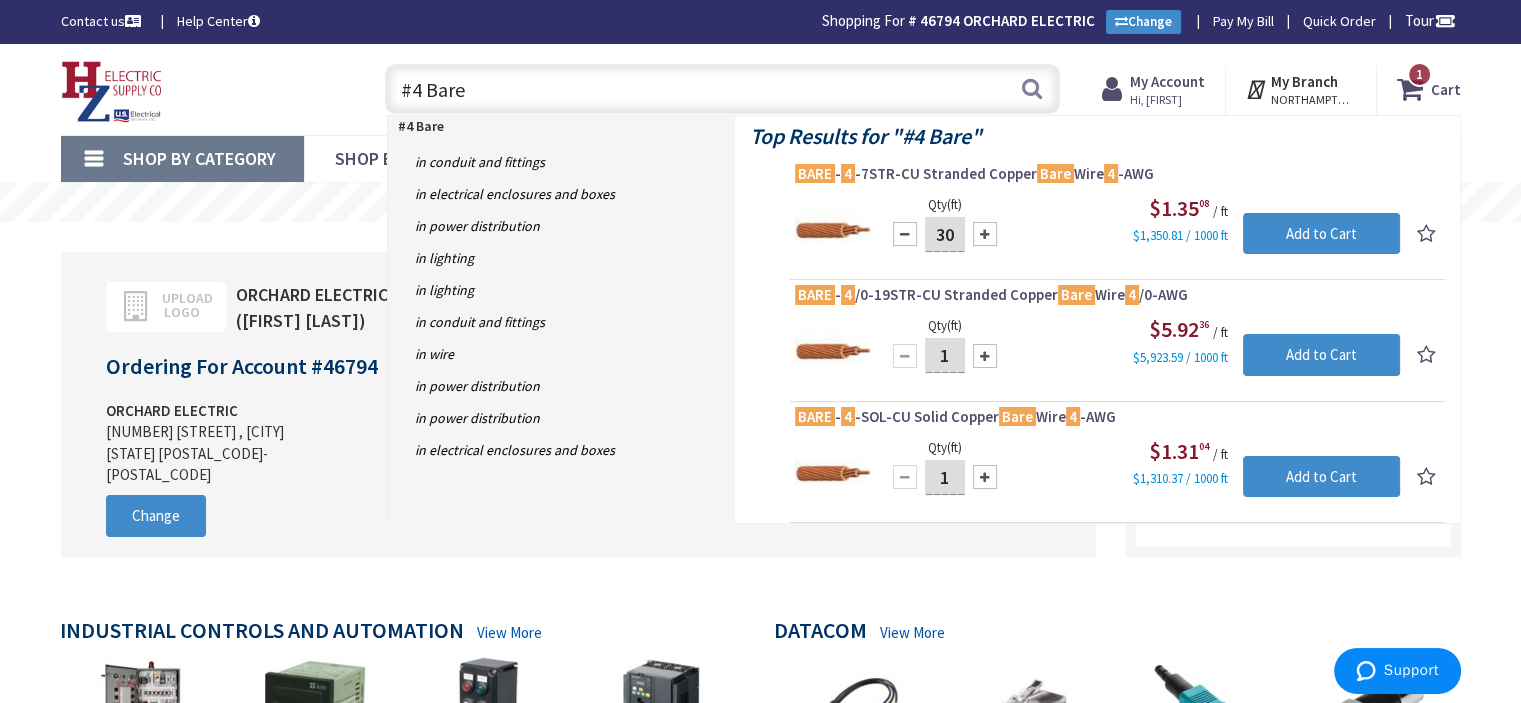 click at bounding box center [905, 234] 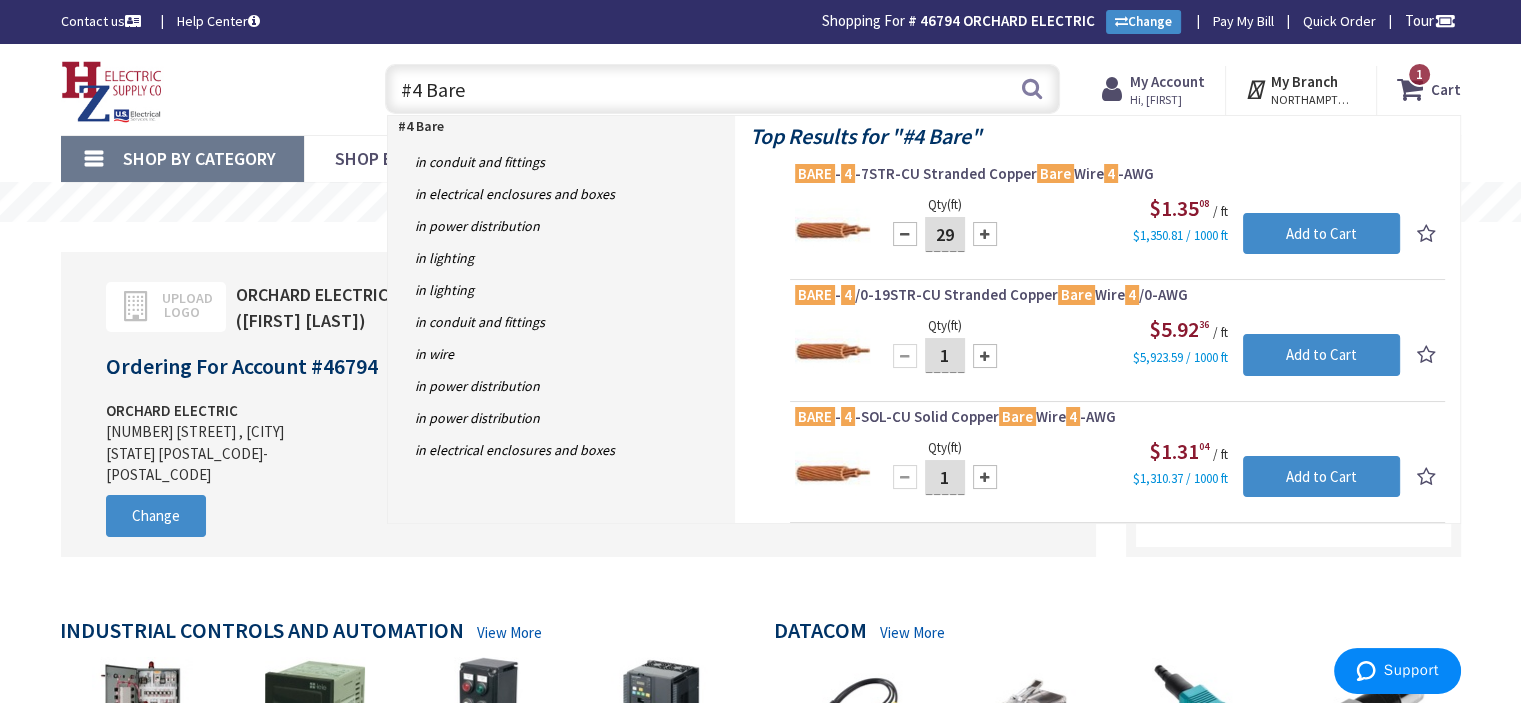 click at bounding box center (905, 234) 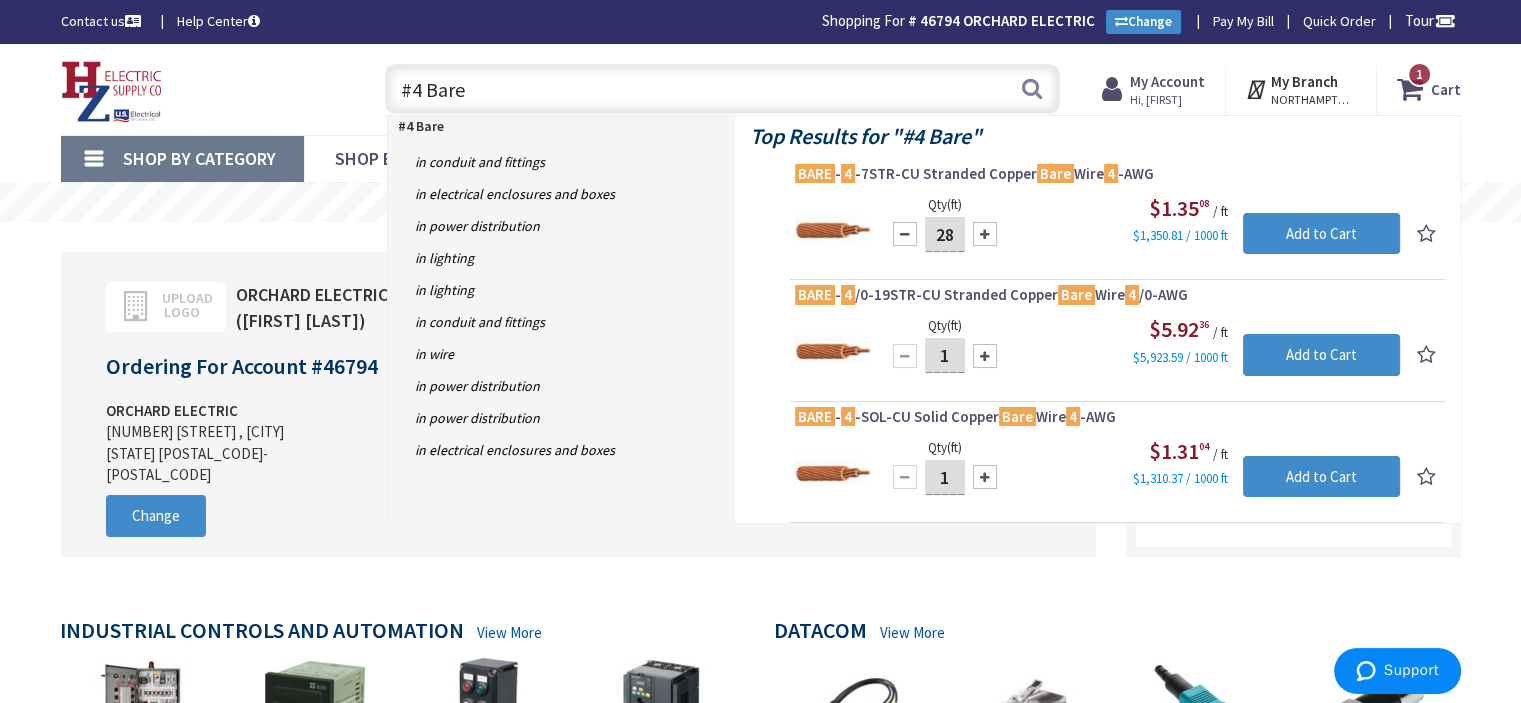 click at bounding box center (905, 234) 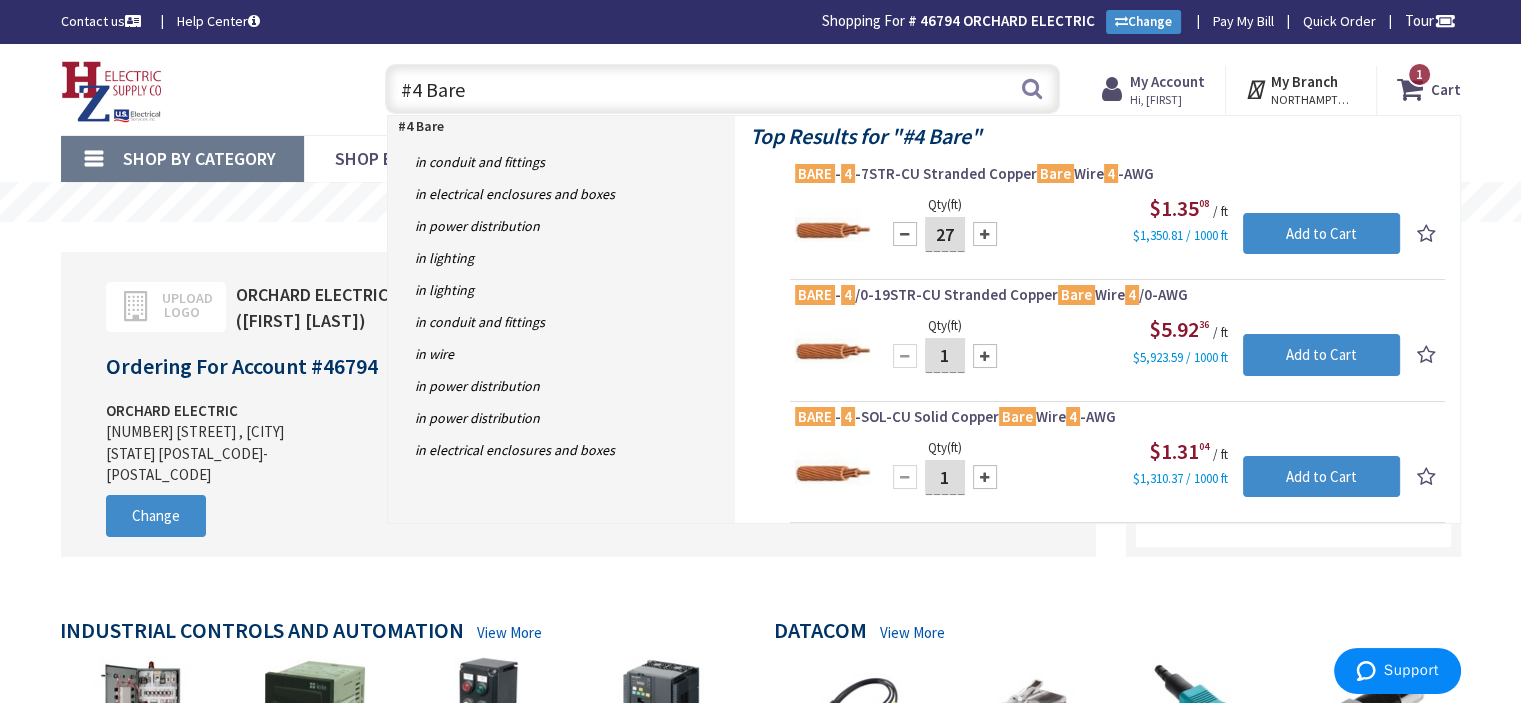 click at bounding box center [905, 234] 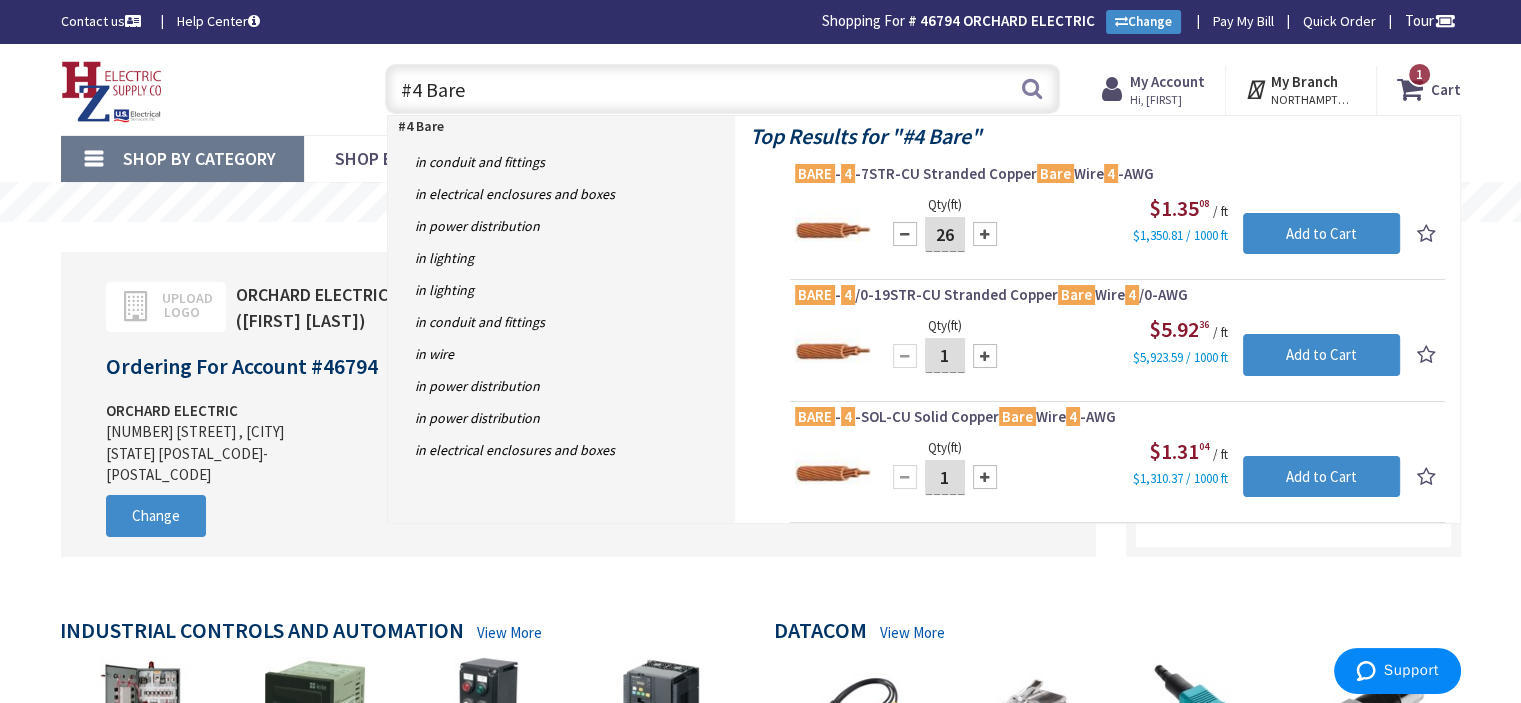 click at bounding box center [905, 234] 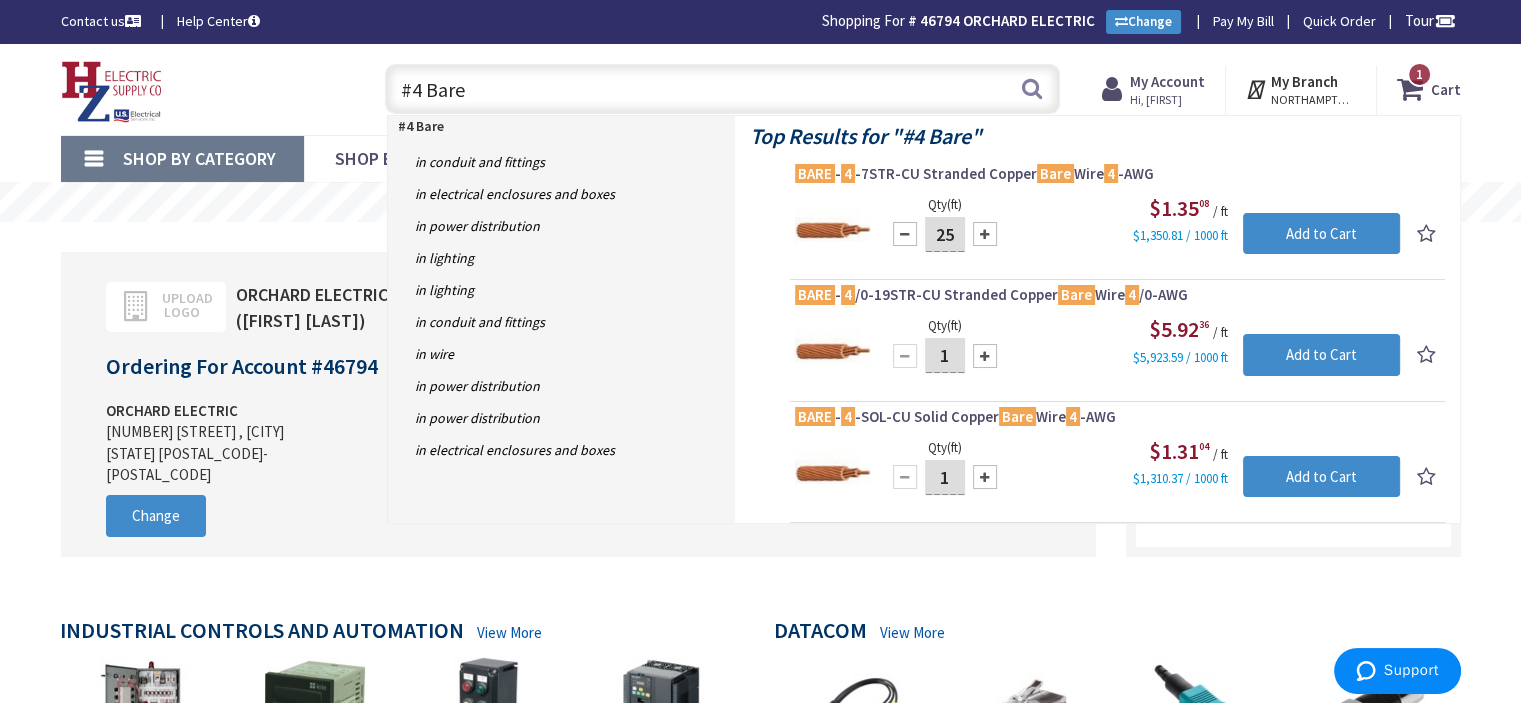 click at bounding box center [905, 234] 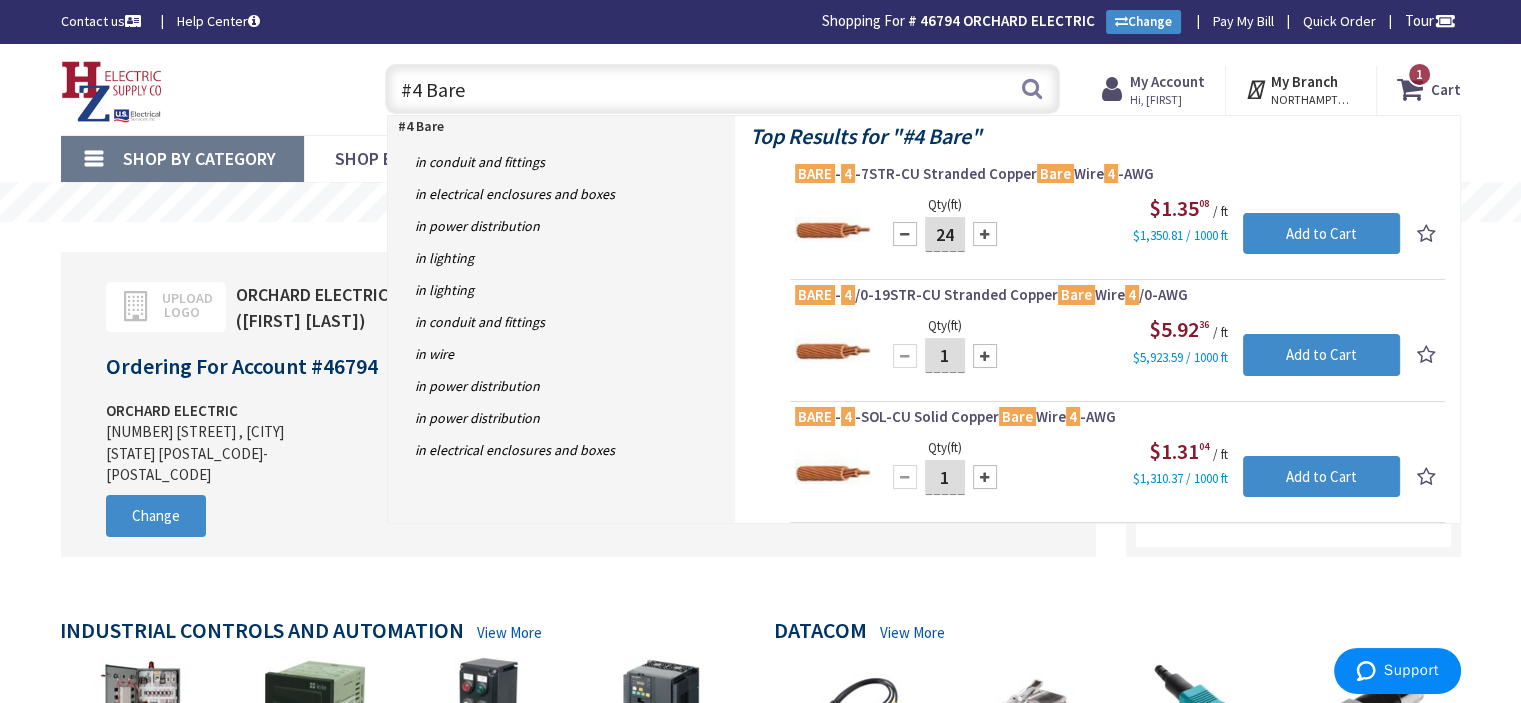 click at bounding box center [905, 234] 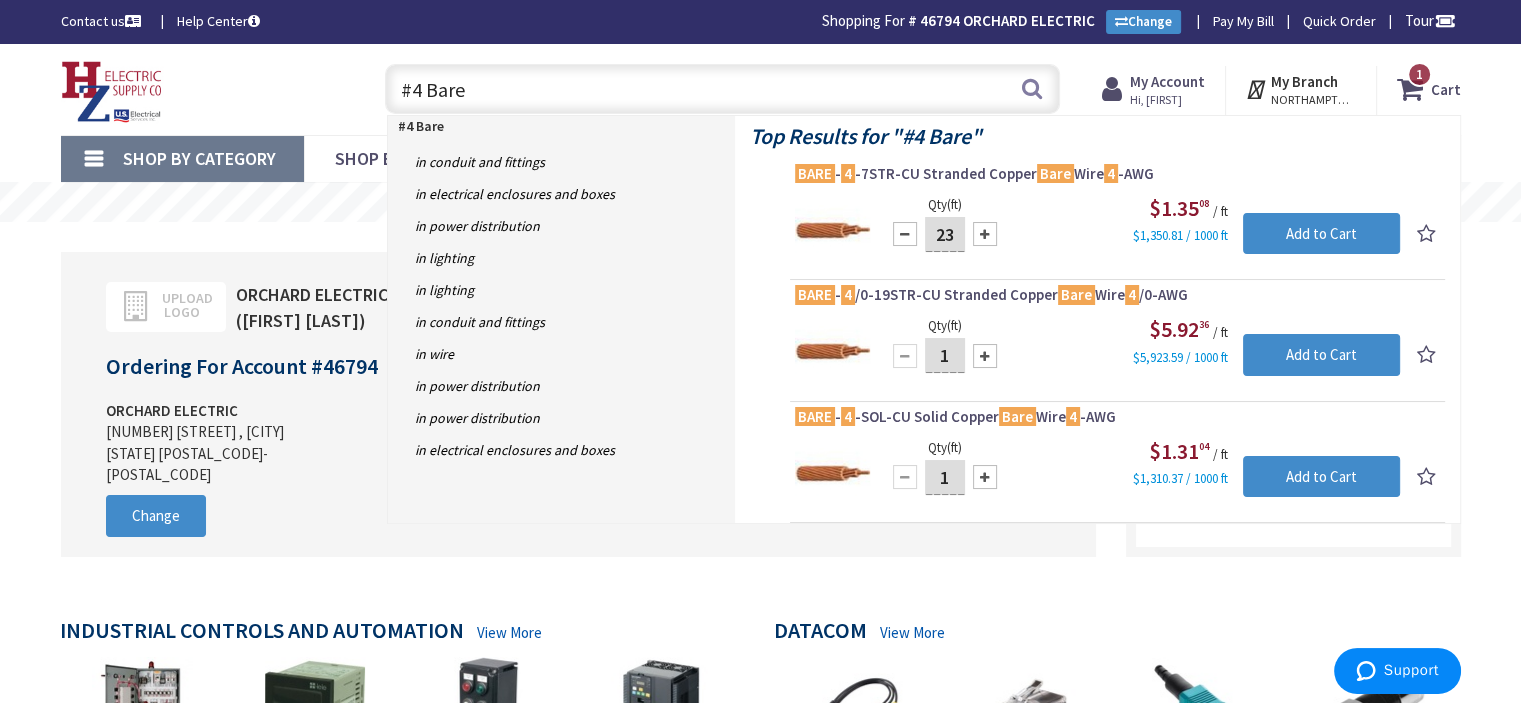 click at bounding box center (905, 234) 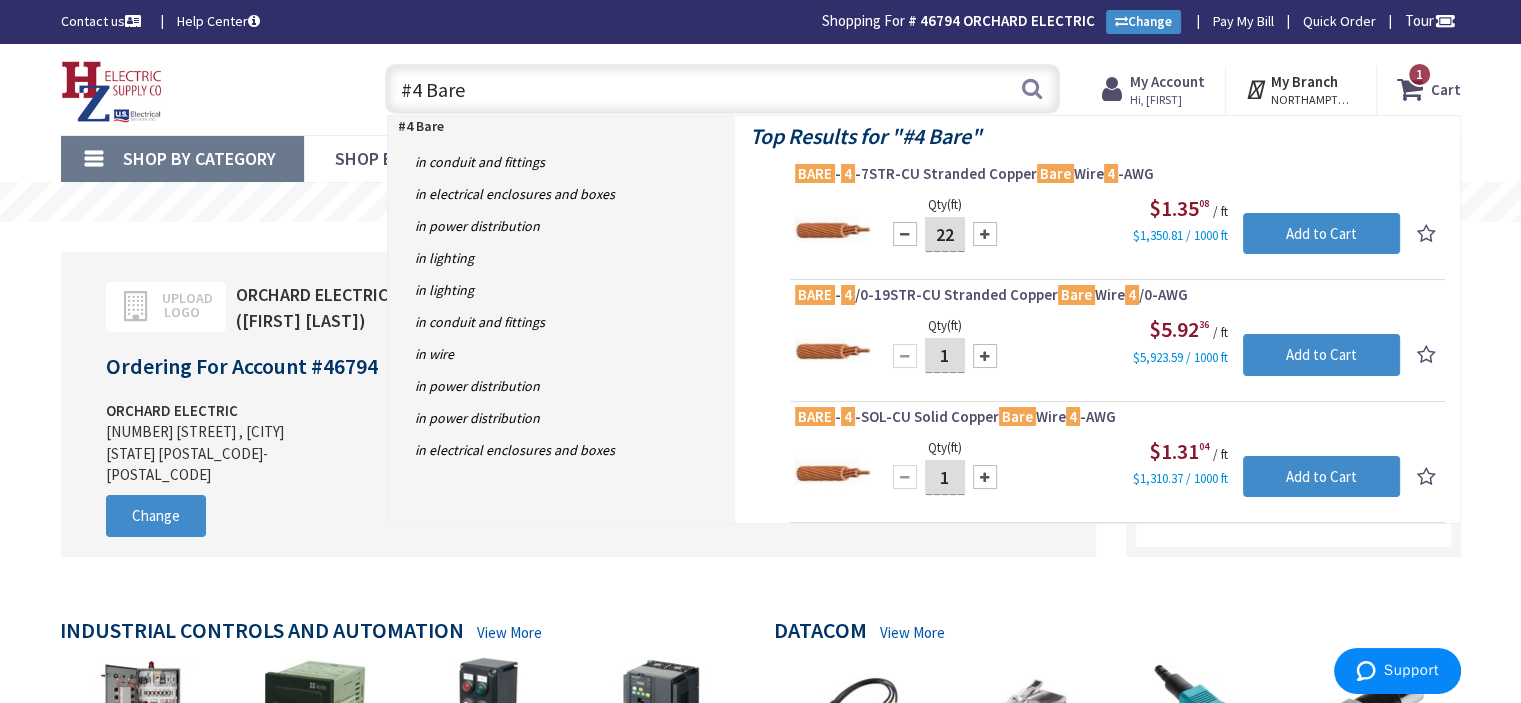 click at bounding box center [905, 234] 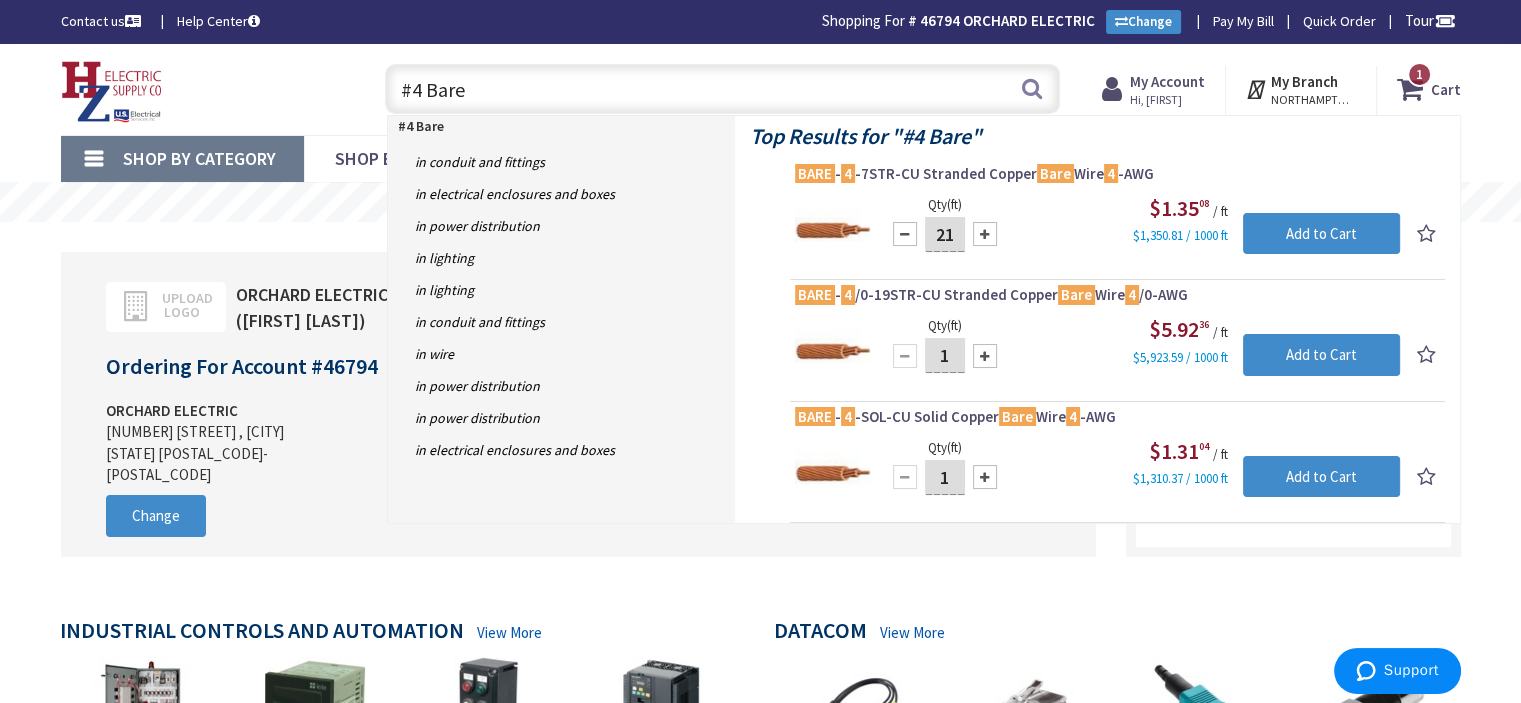 click at bounding box center [905, 234] 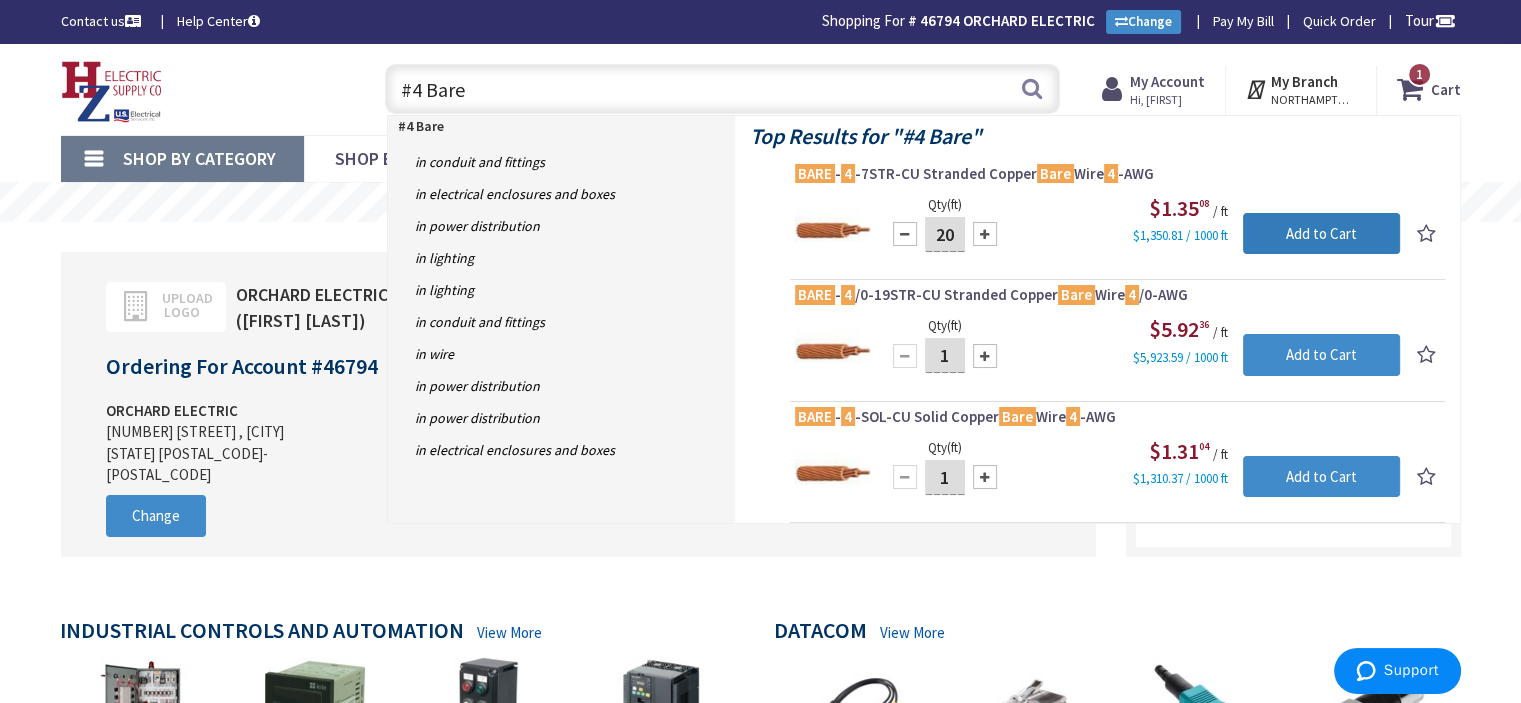 click on "Add to Cart" at bounding box center (1321, 234) 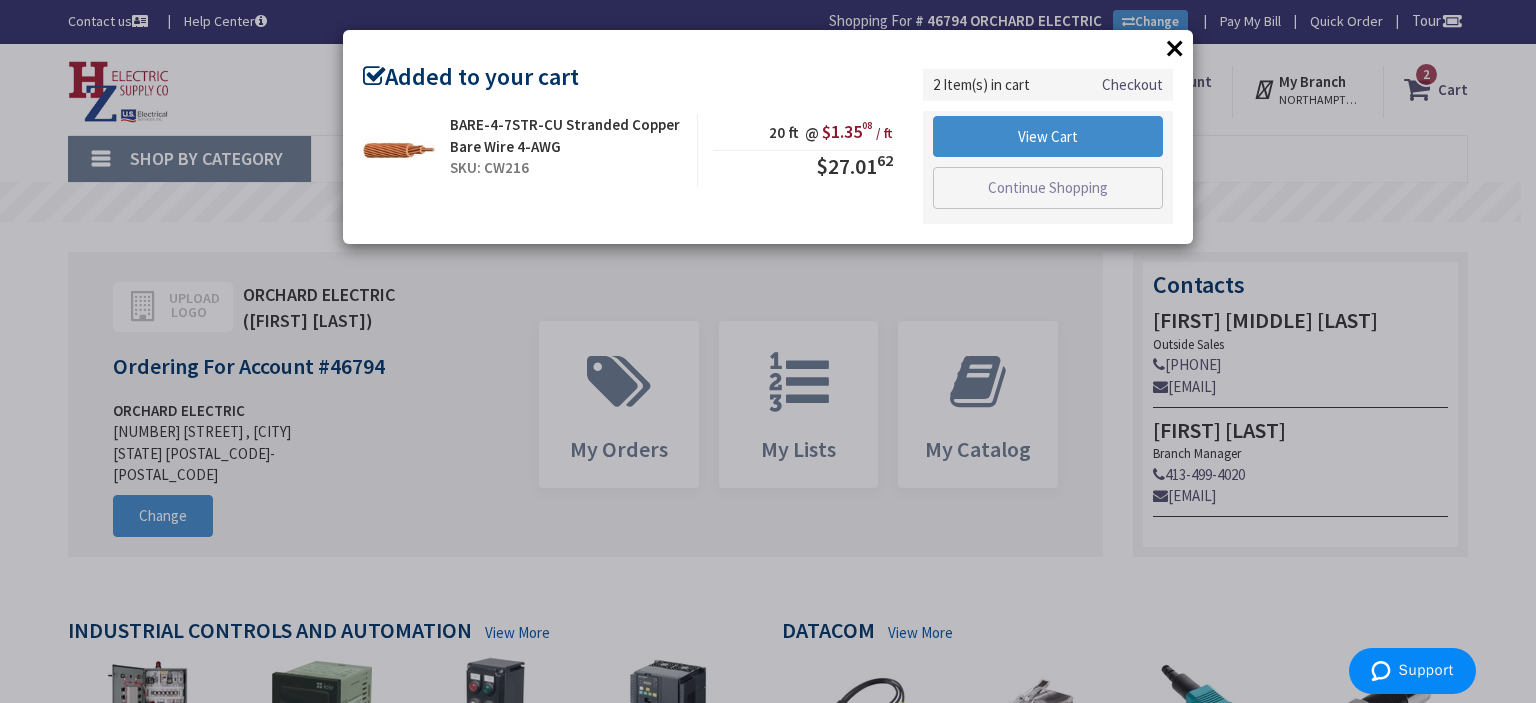click on "×" at bounding box center (1175, 48) 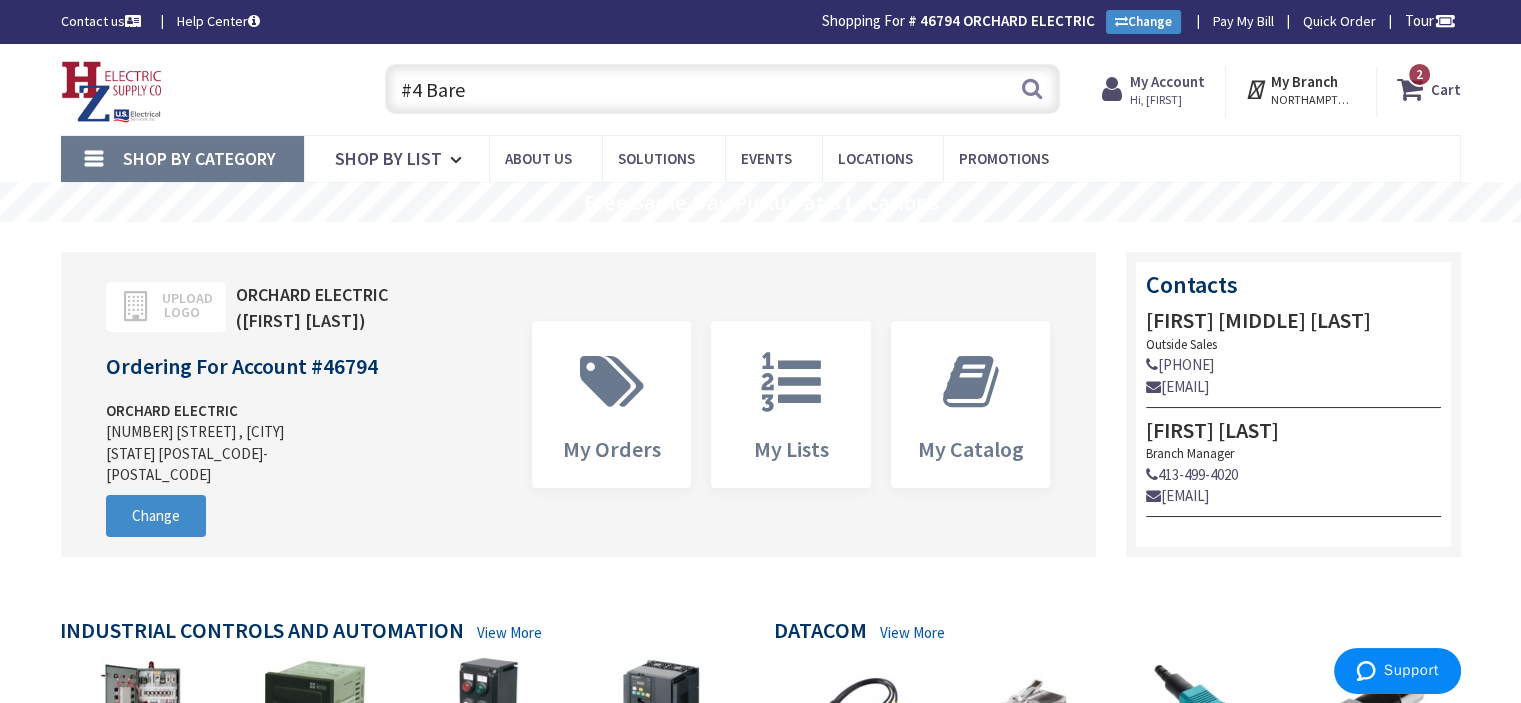 click on "#4 Bare" at bounding box center [722, 89] 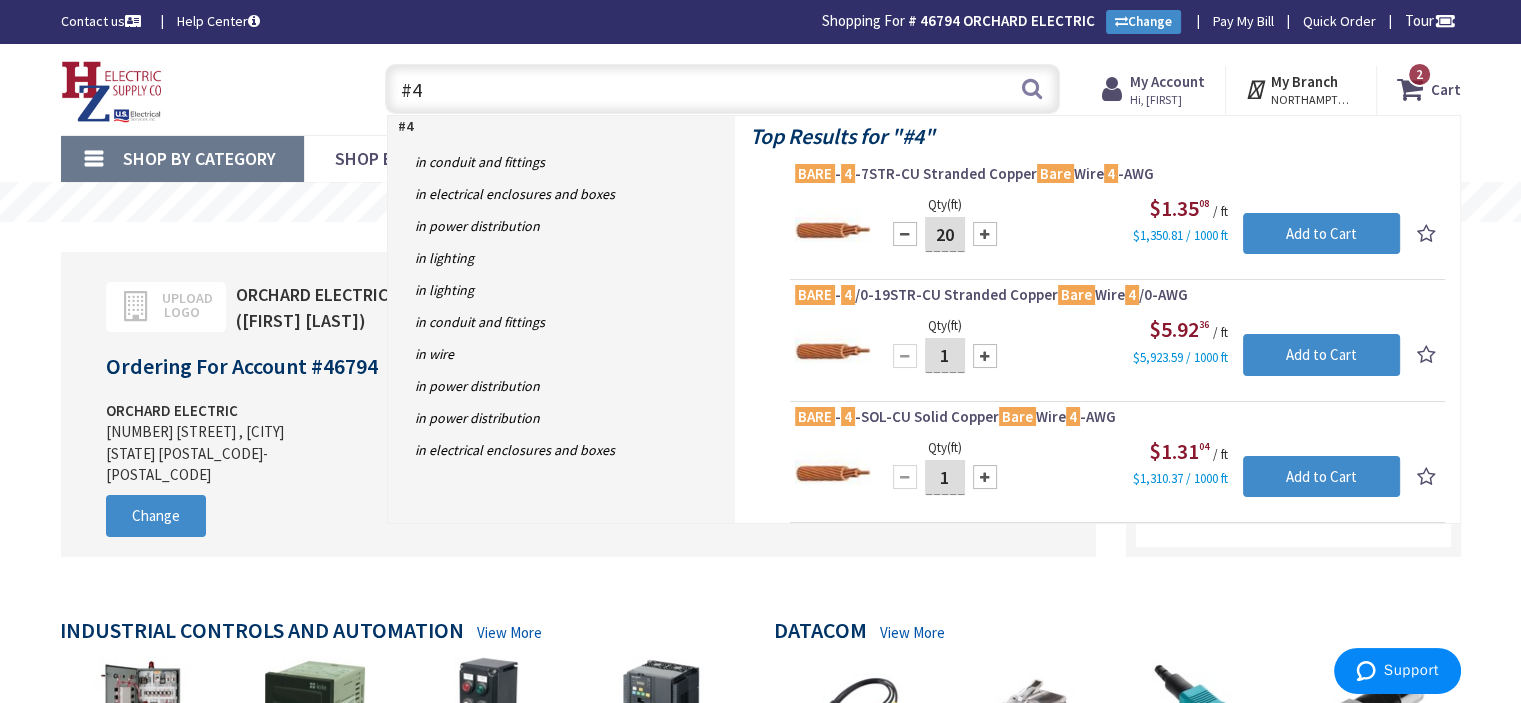 type on "#" 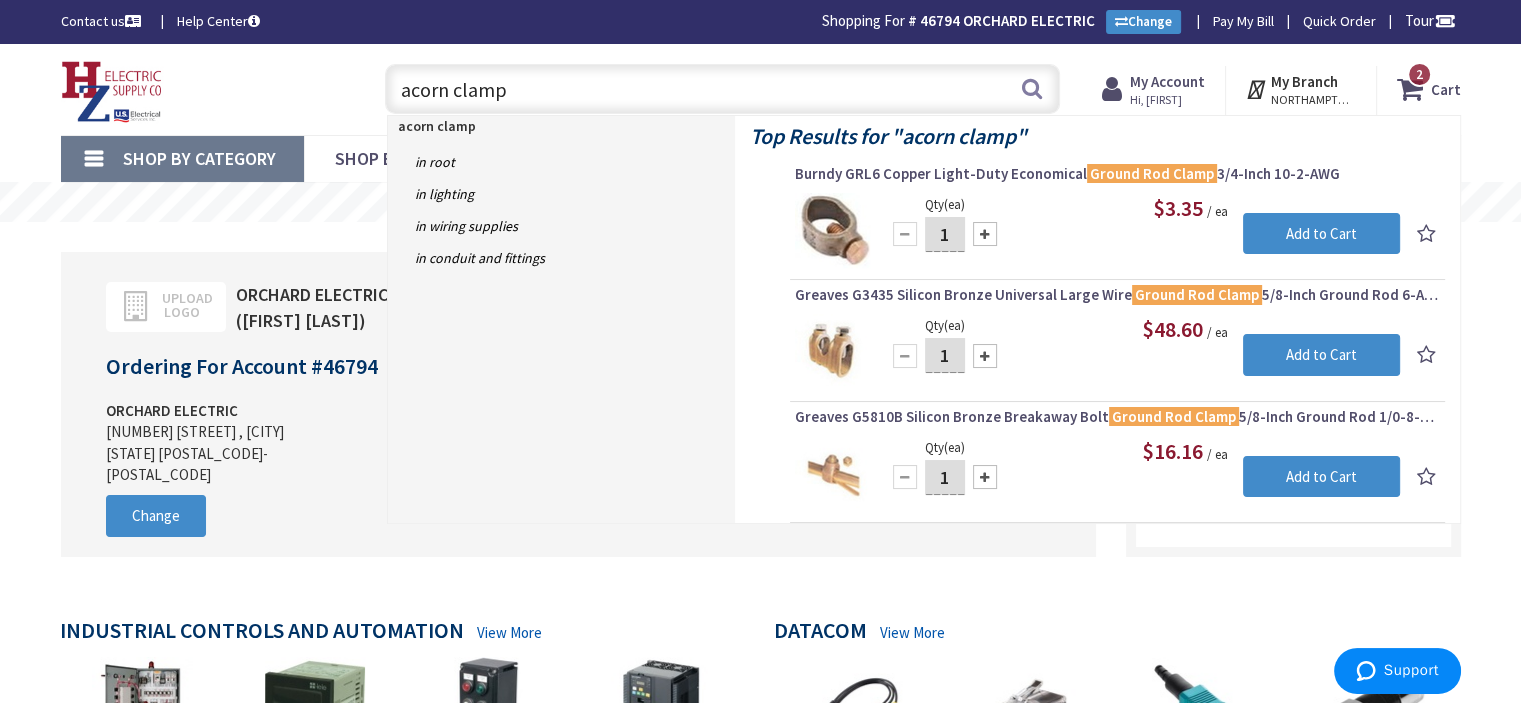 type on "acorn clamp" 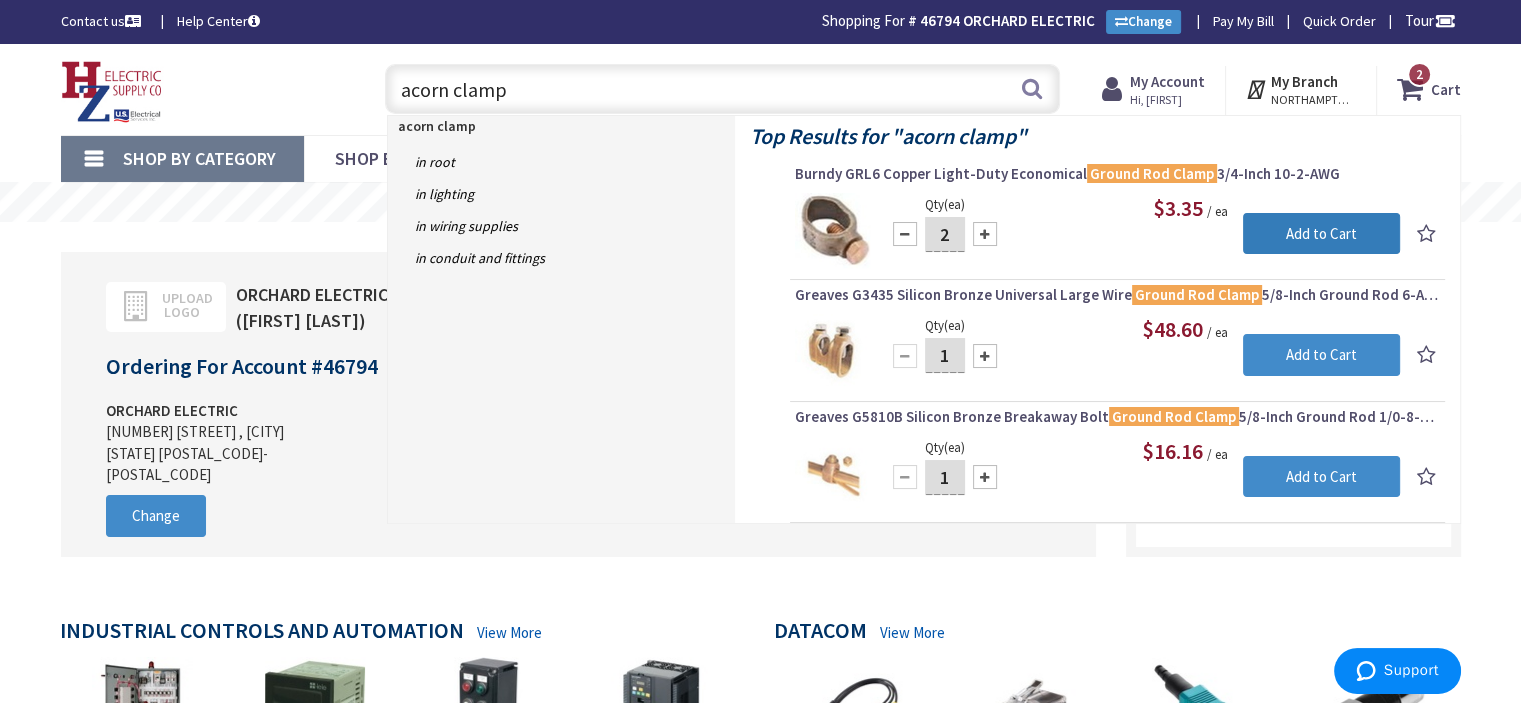 click on "Add to Cart" at bounding box center [1321, 234] 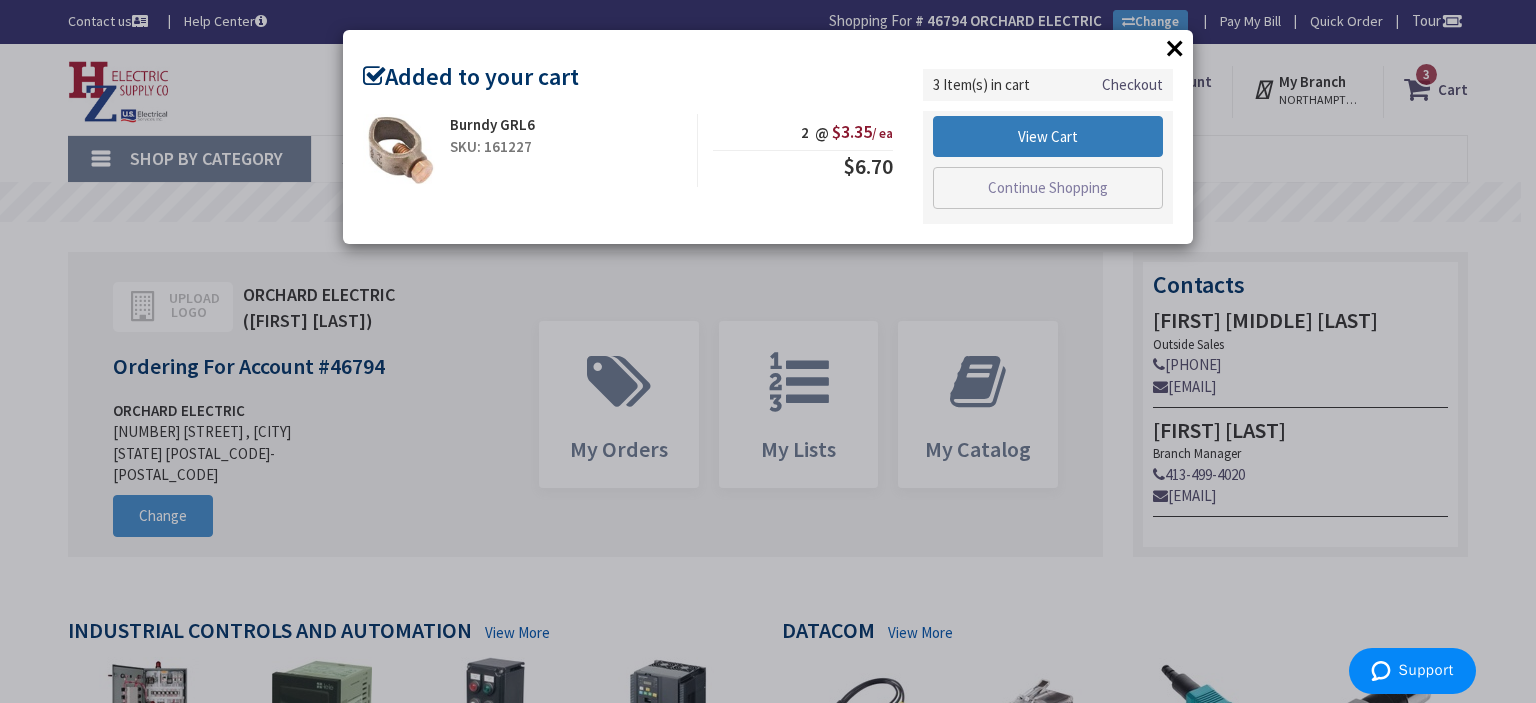 click on "View Cart" at bounding box center [1048, 137] 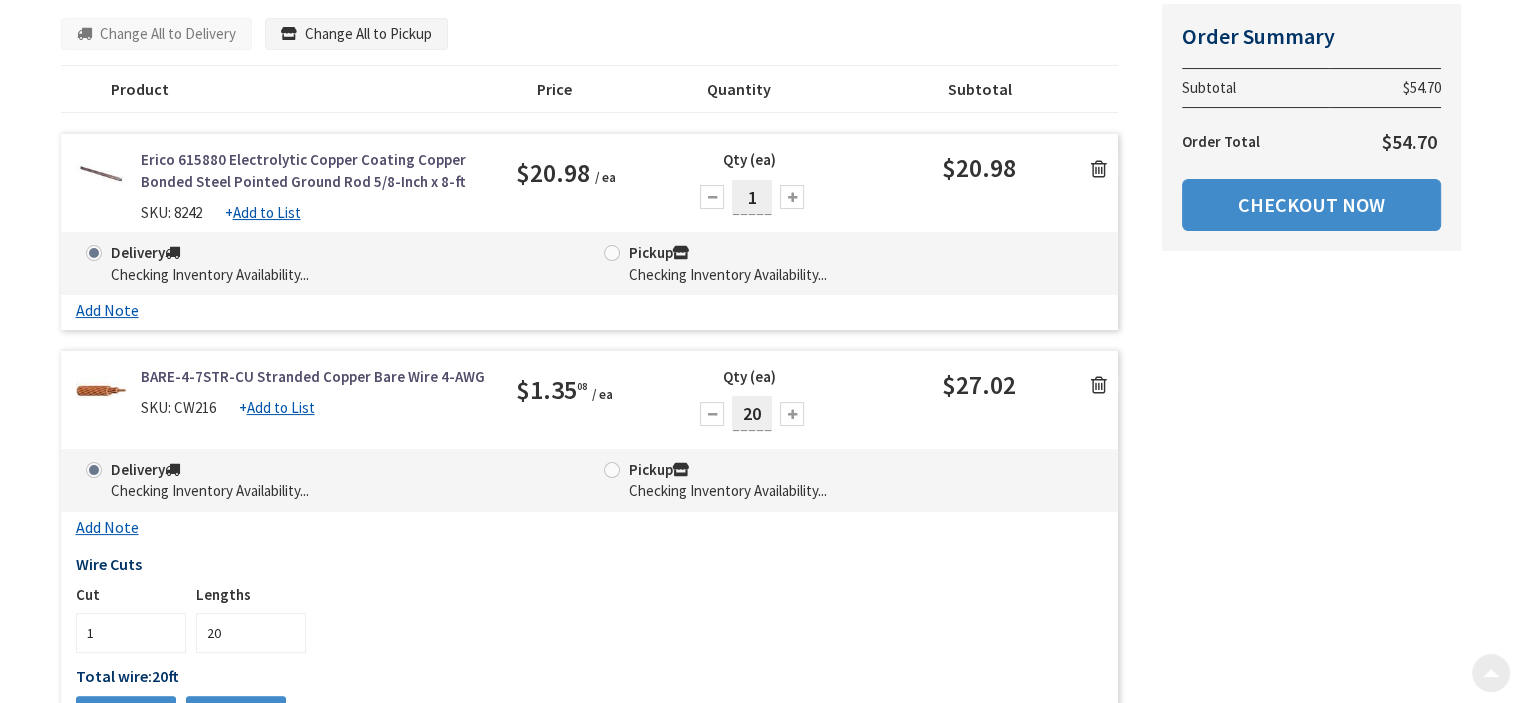 scroll, scrollTop: 300, scrollLeft: 0, axis: vertical 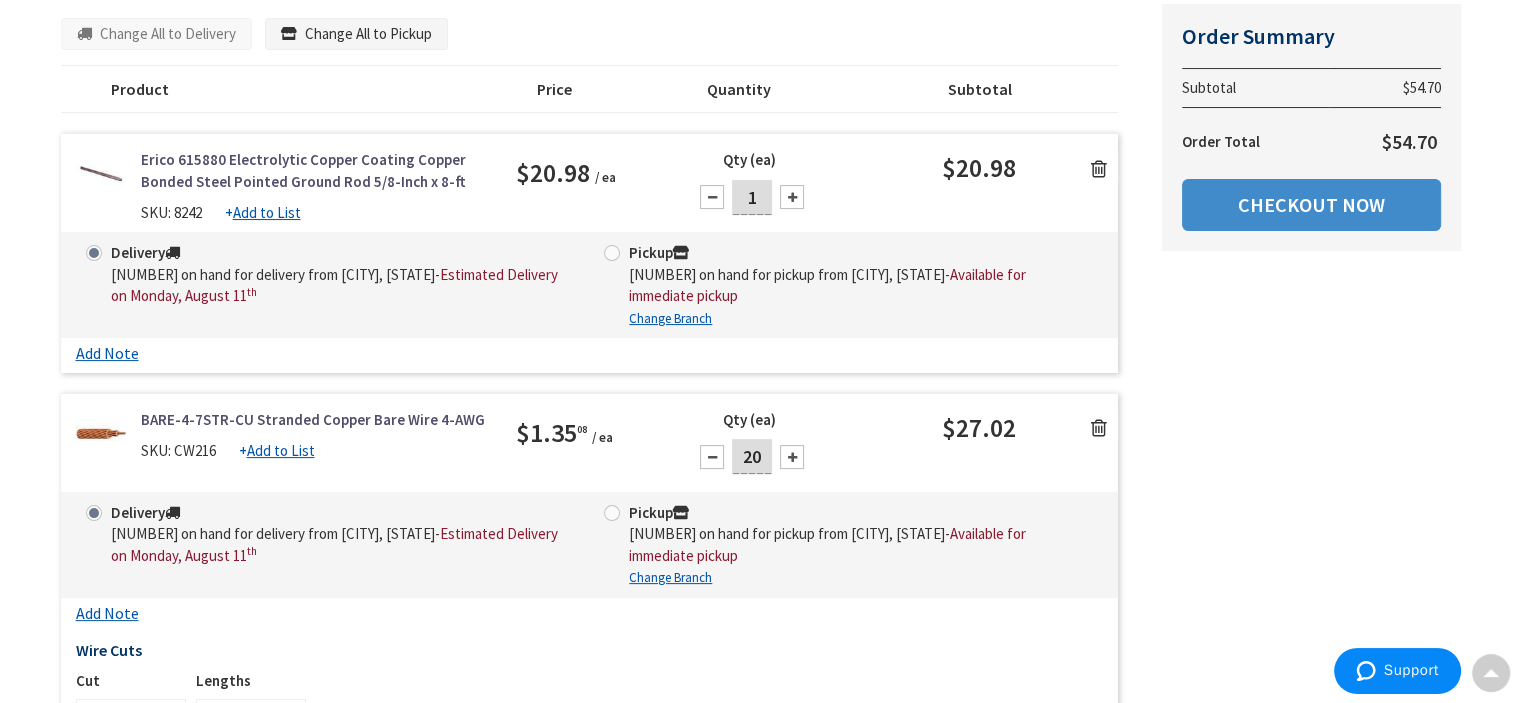 click at bounding box center (792, 197) 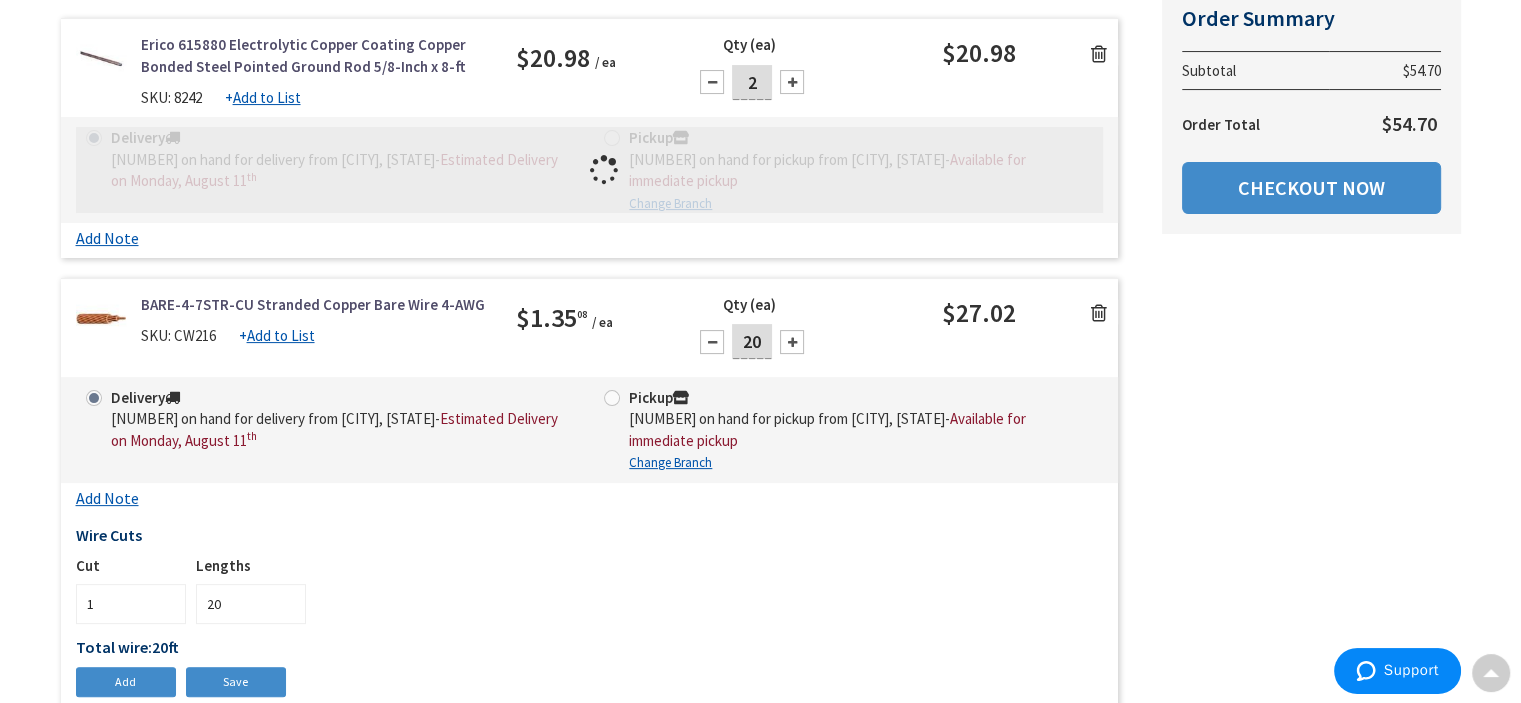scroll, scrollTop: 600, scrollLeft: 0, axis: vertical 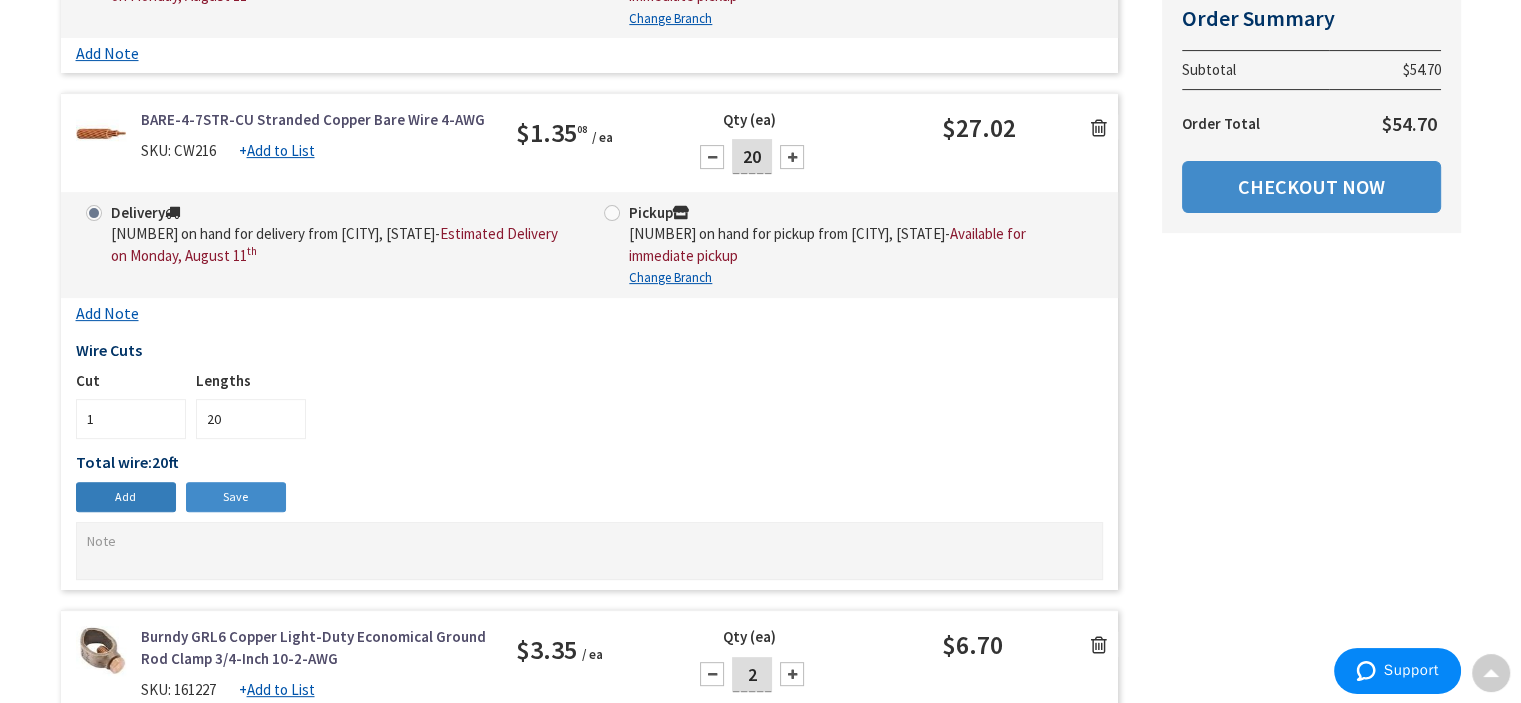 click on "Add" at bounding box center [126, 497] 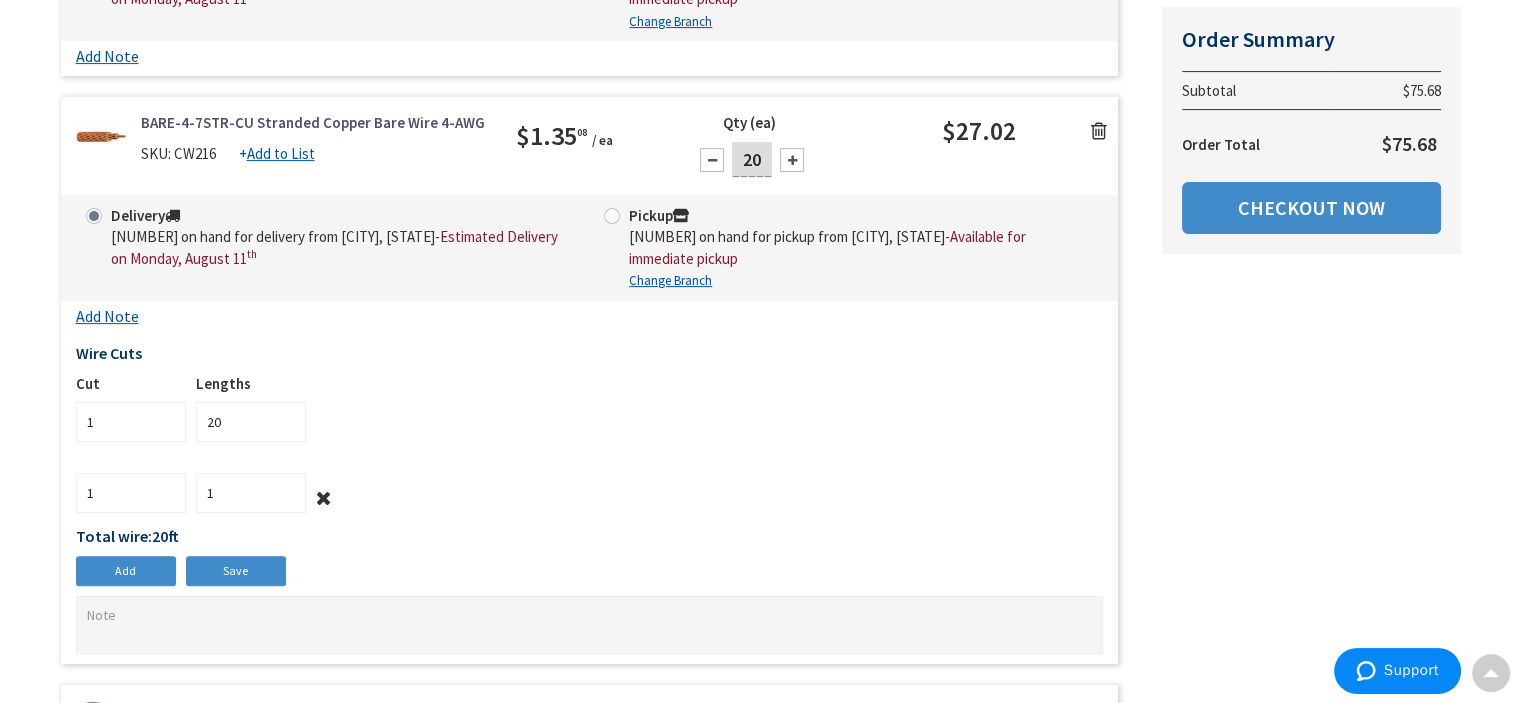 scroll, scrollTop: 602, scrollLeft: 0, axis: vertical 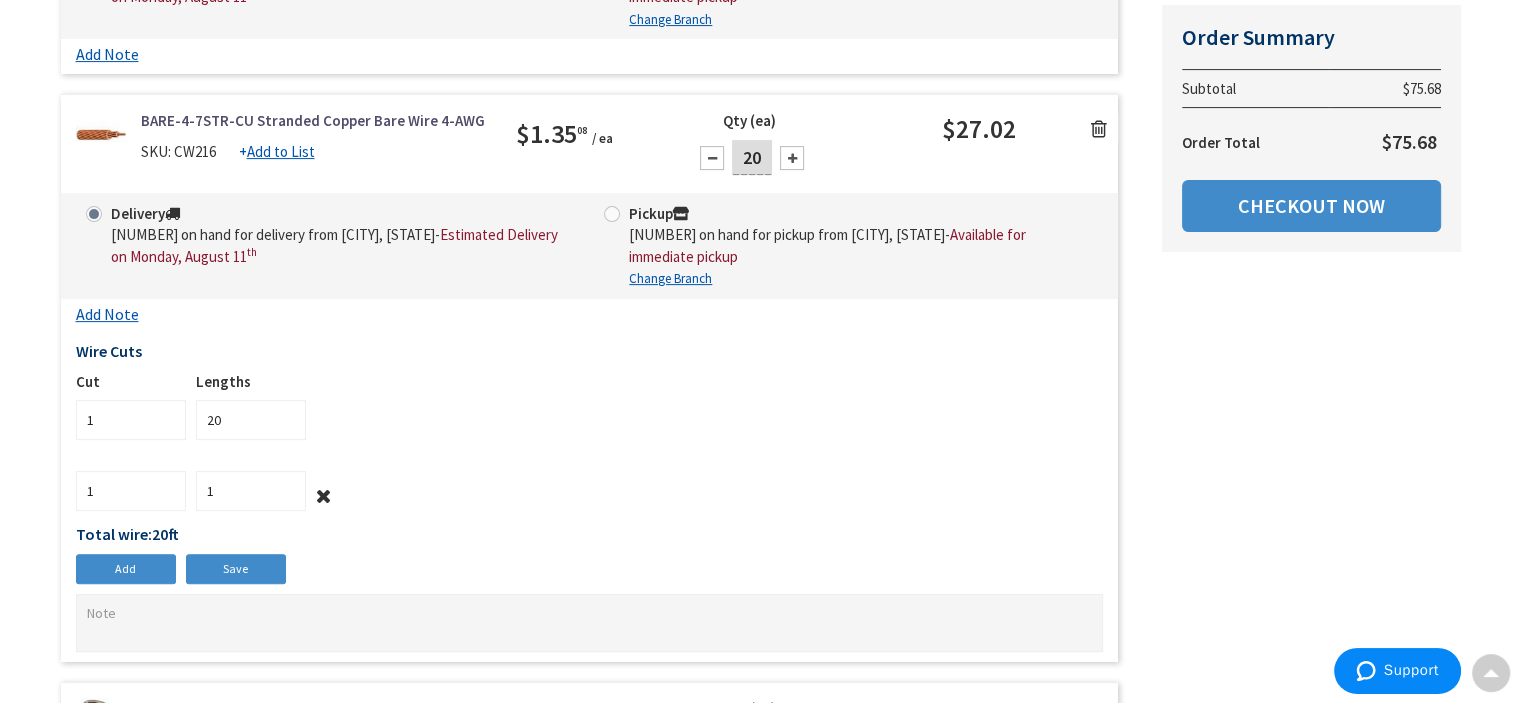 click at bounding box center (323, 497) 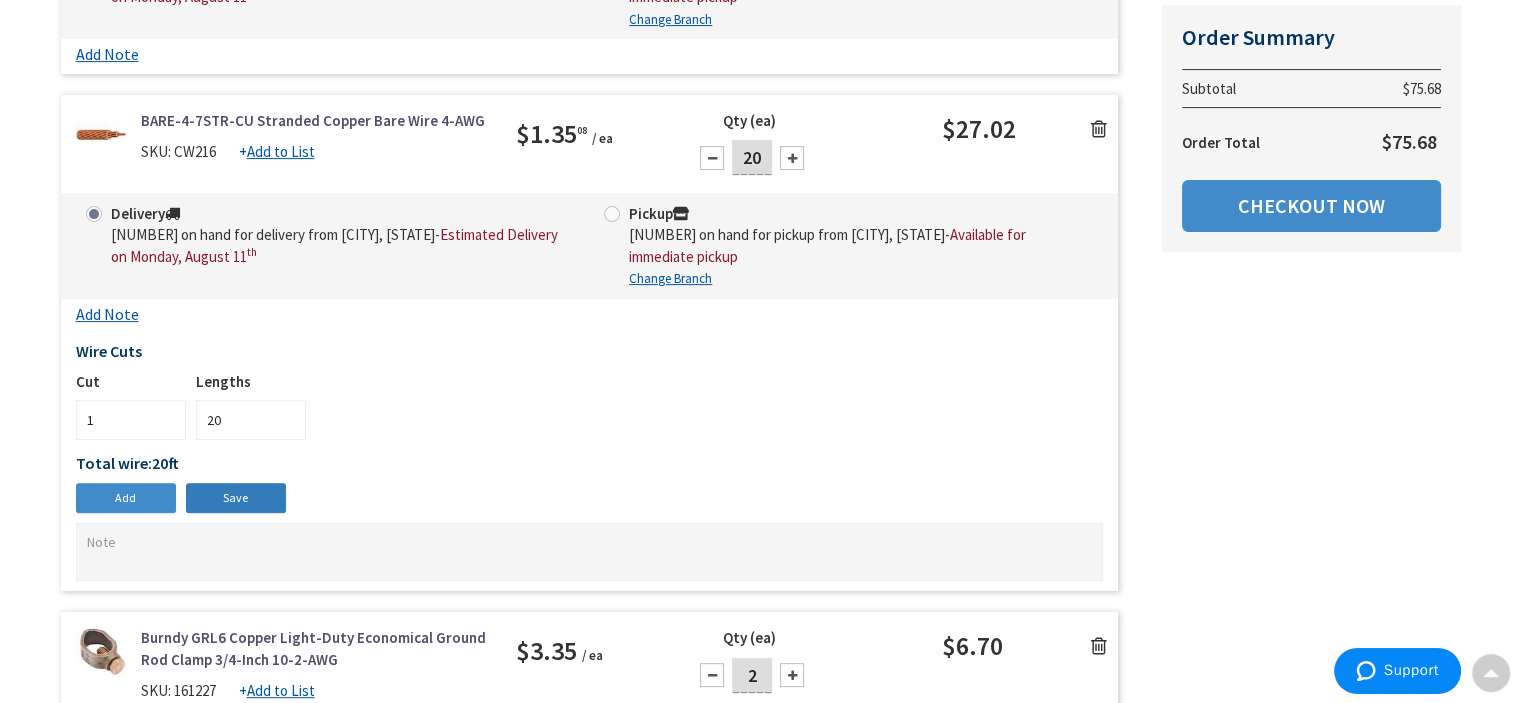 click on "Save" at bounding box center [236, 498] 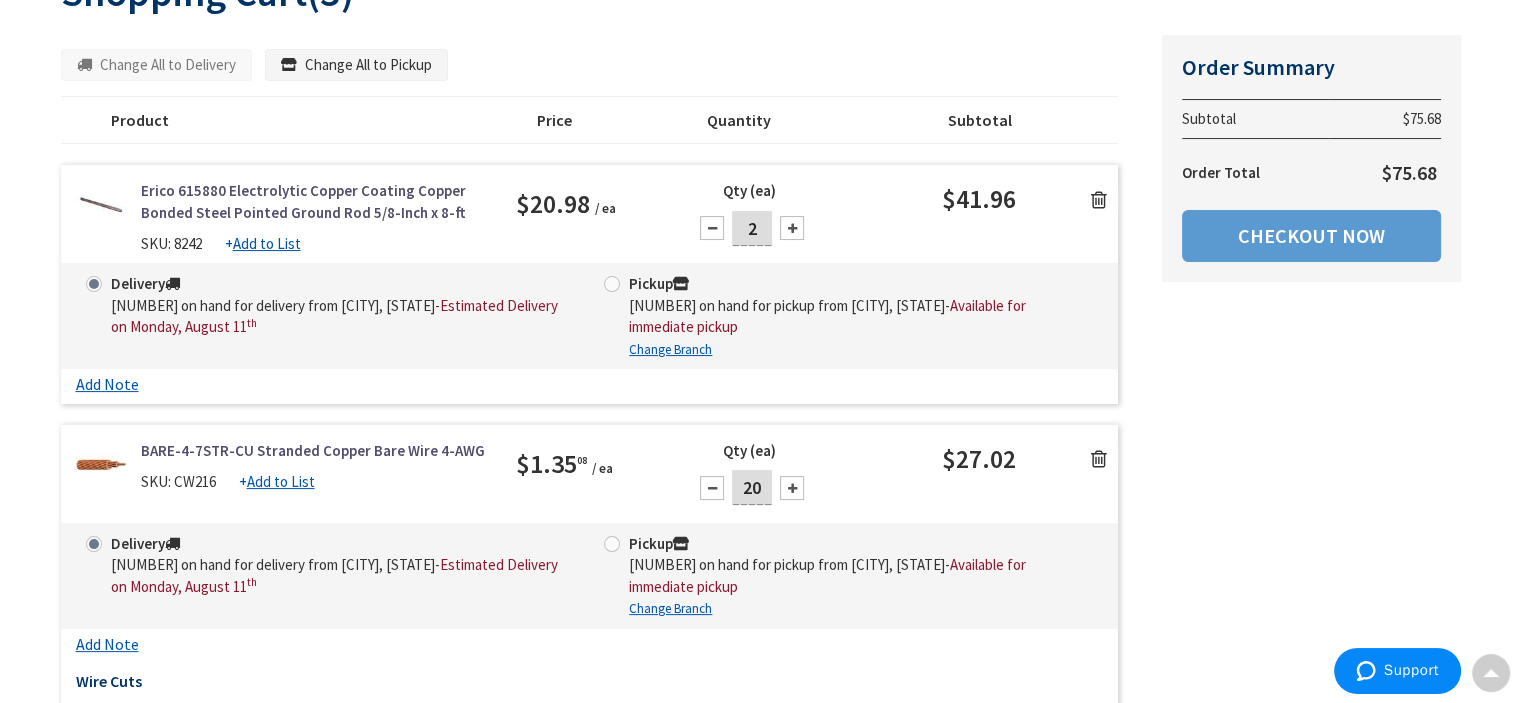 scroll, scrollTop: 265, scrollLeft: 0, axis: vertical 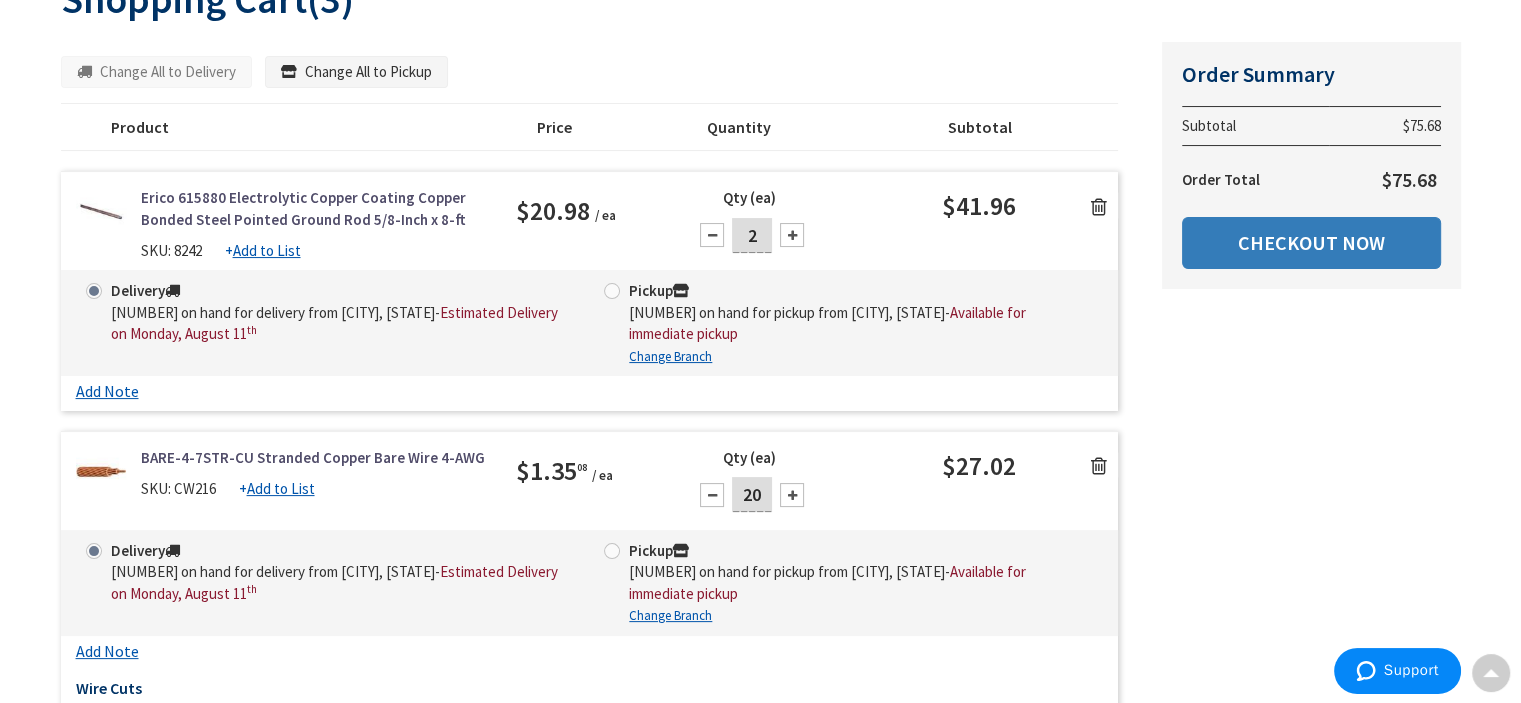 click on "Checkout Now" at bounding box center (1311, 243) 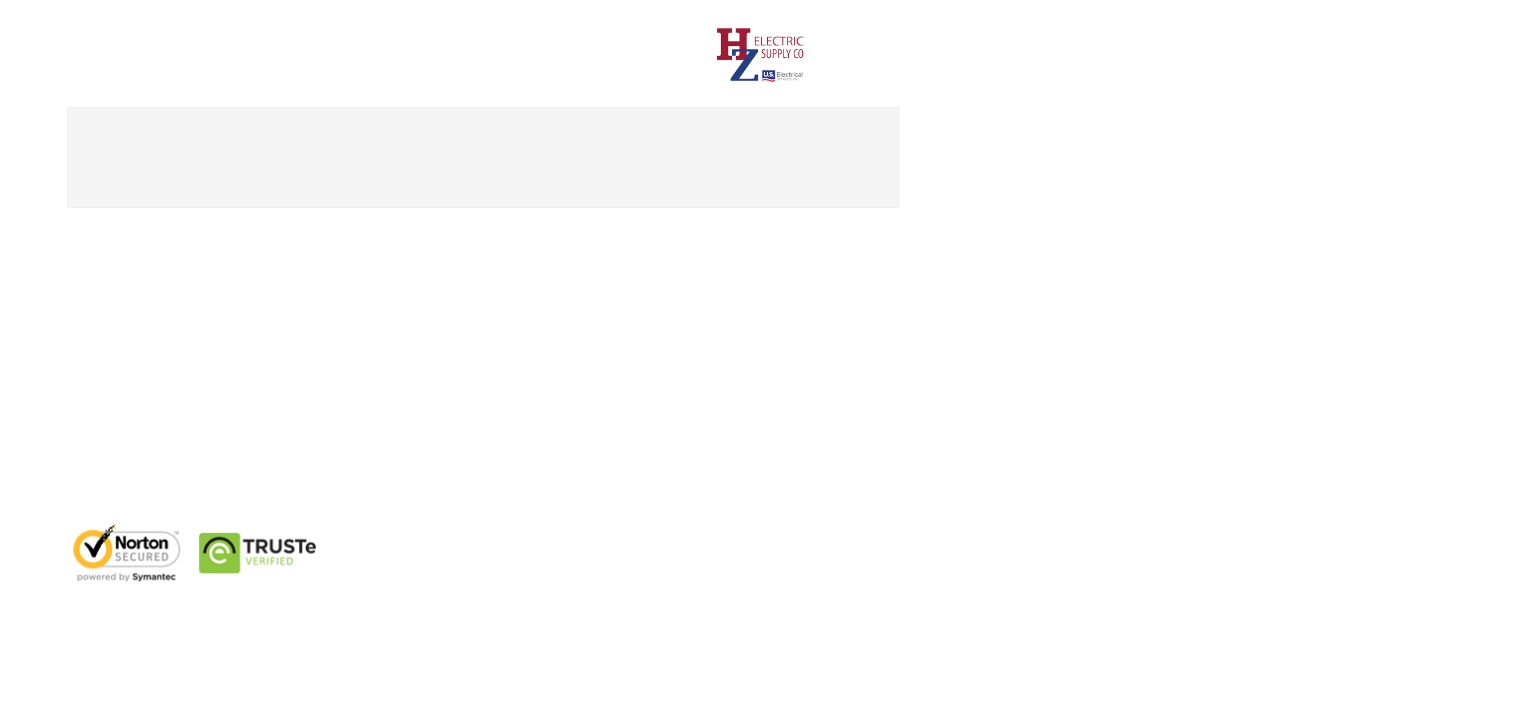 scroll, scrollTop: 0, scrollLeft: 0, axis: both 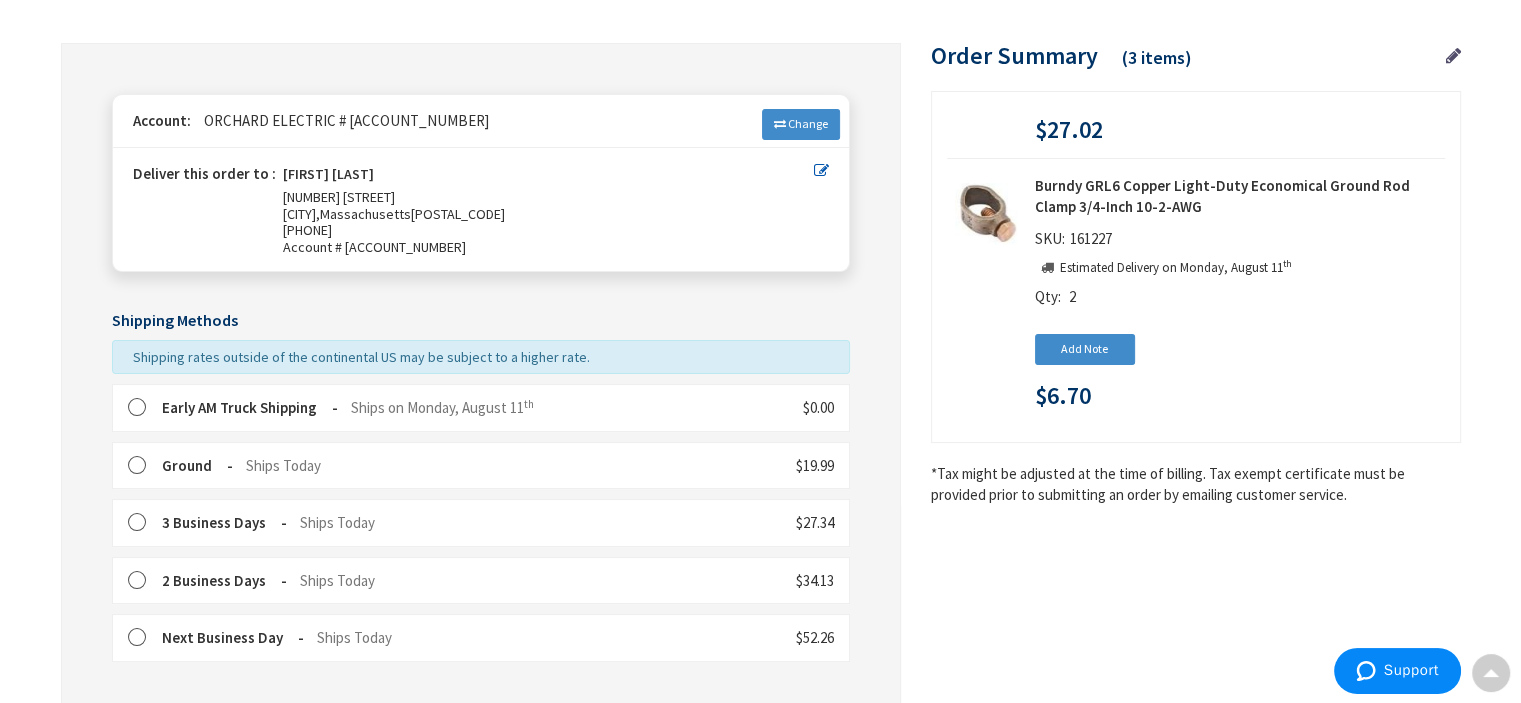 click at bounding box center [143, 408] 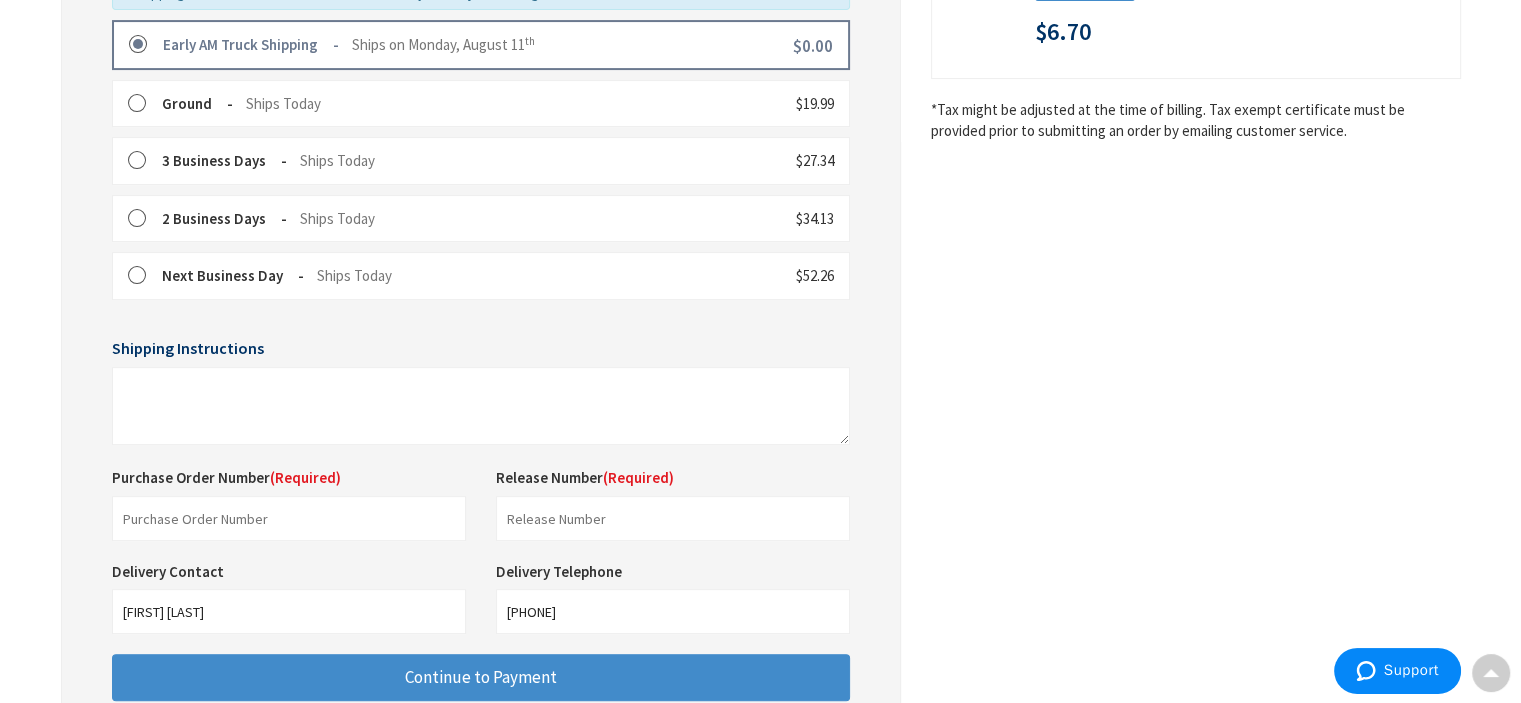 scroll, scrollTop: 700, scrollLeft: 0, axis: vertical 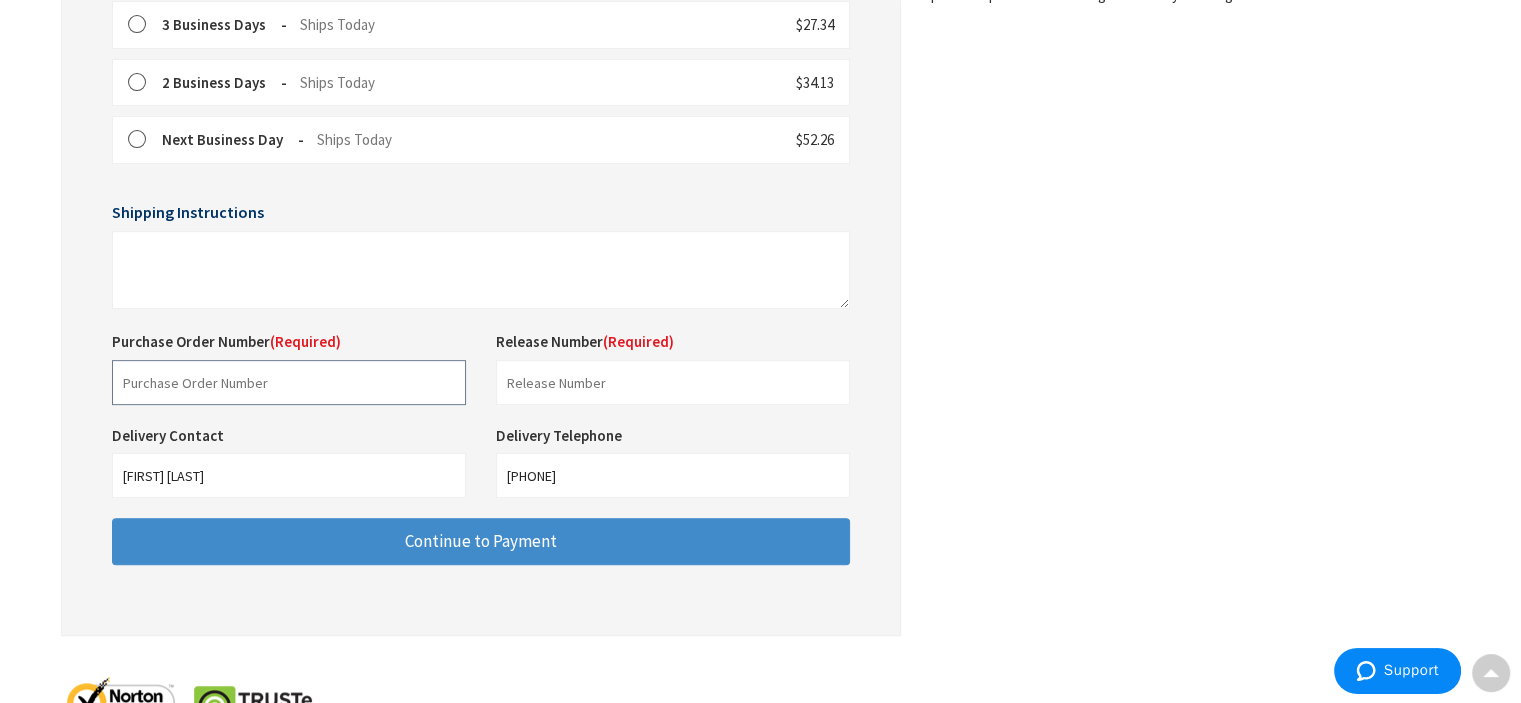 click at bounding box center (289, 382) 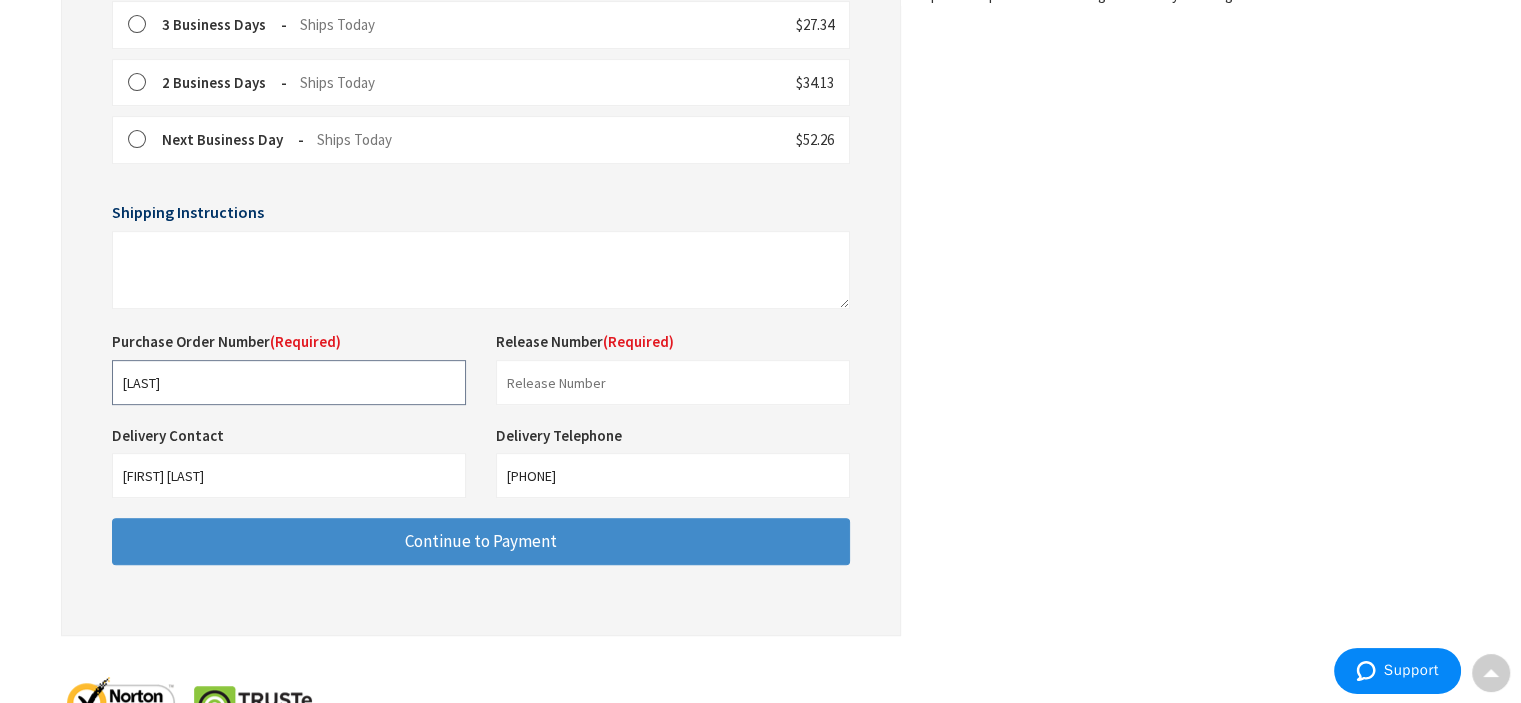type on "Carrion" 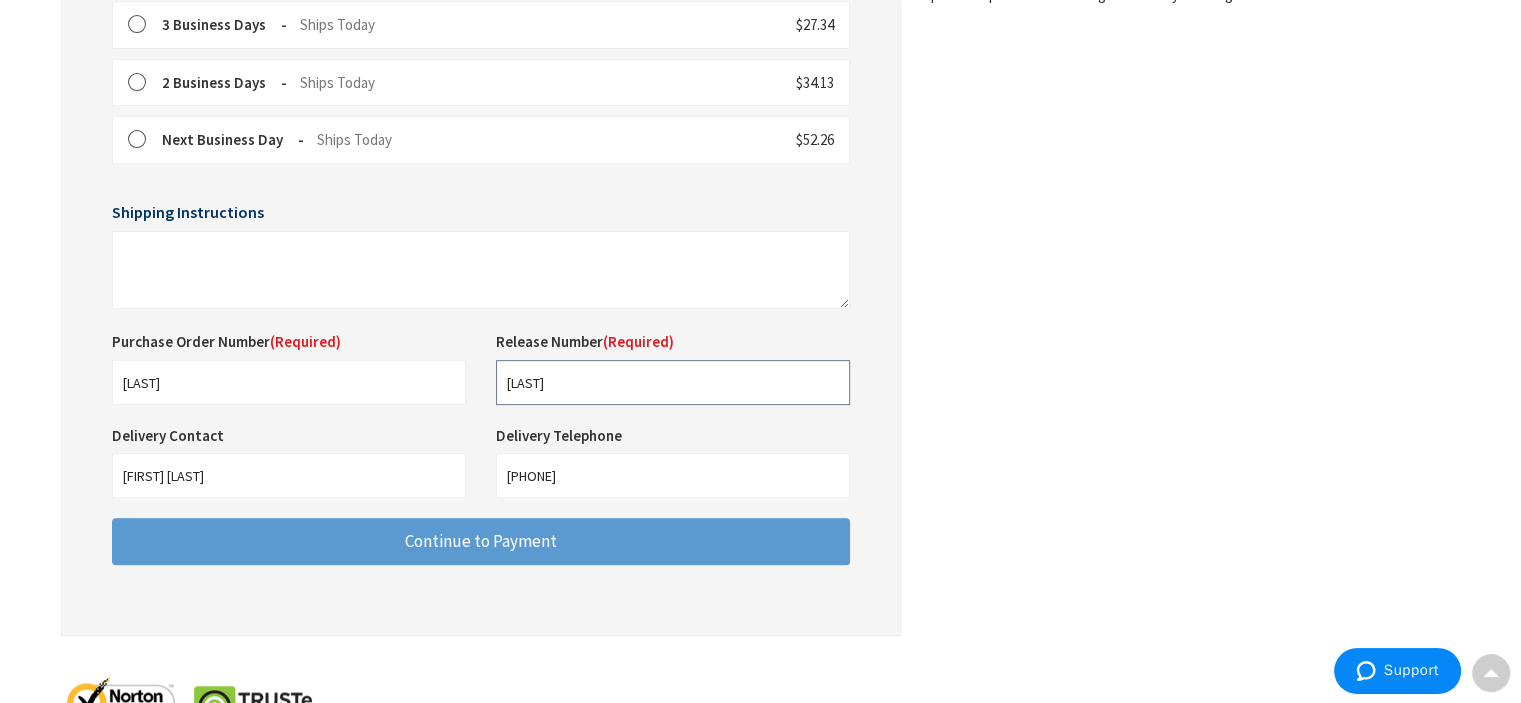 type on "Carrion" 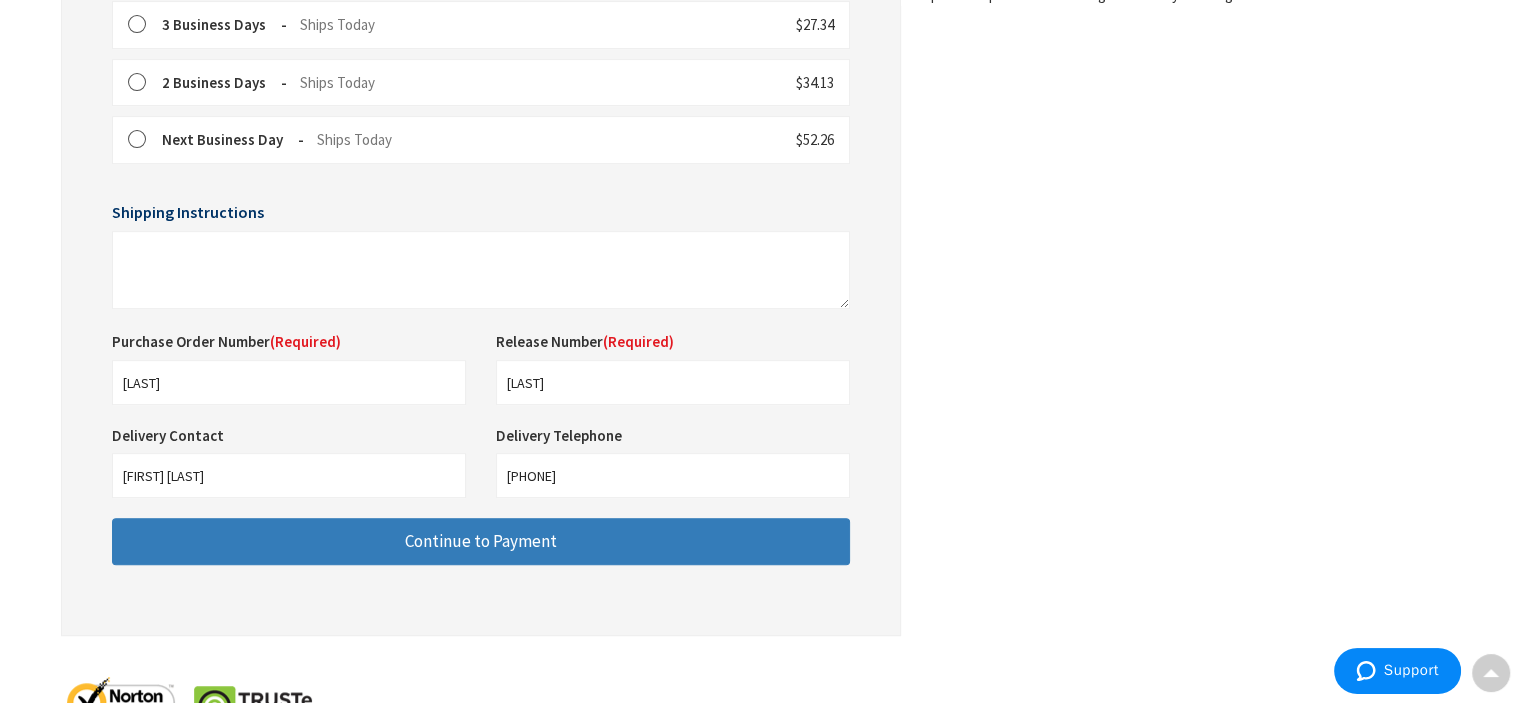 click on "Continue to Payment" at bounding box center (481, 541) 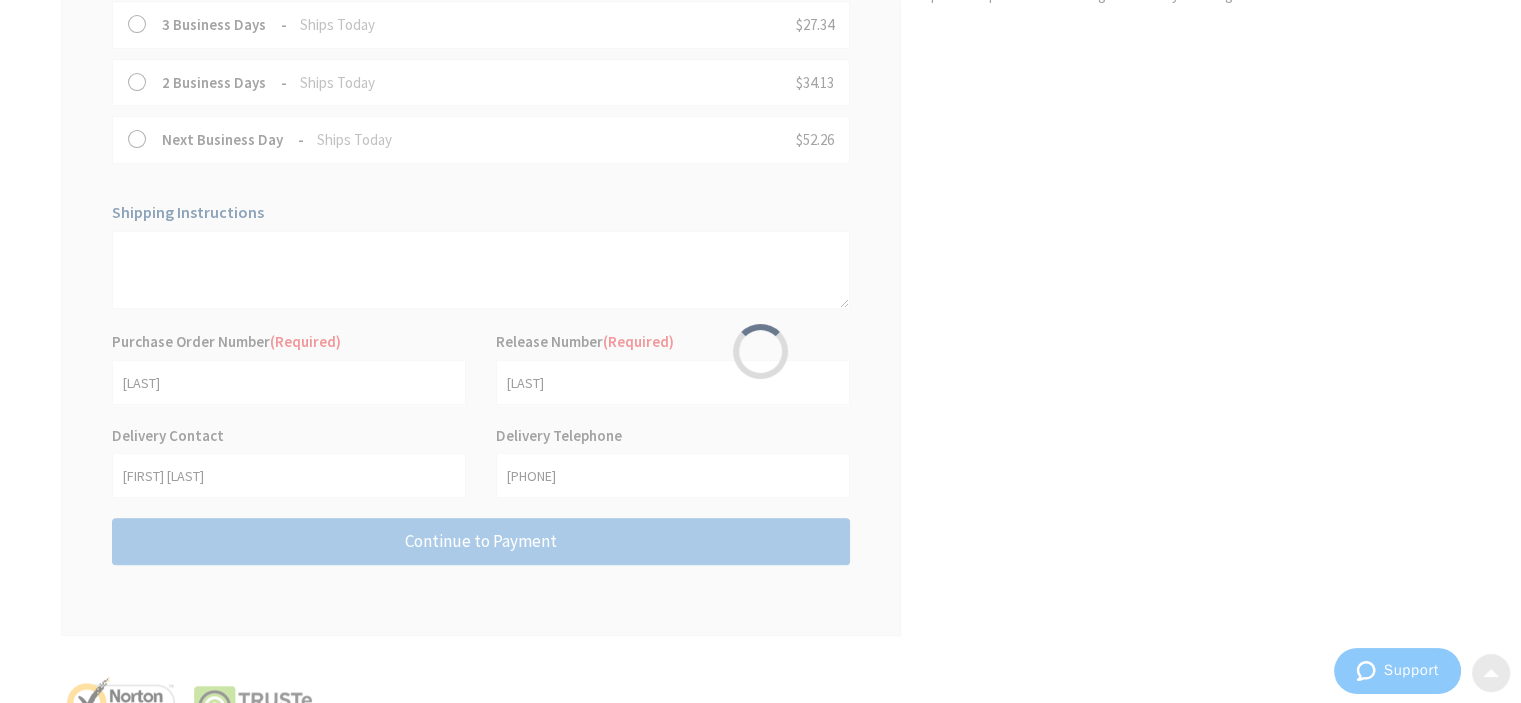 scroll, scrollTop: 0, scrollLeft: 0, axis: both 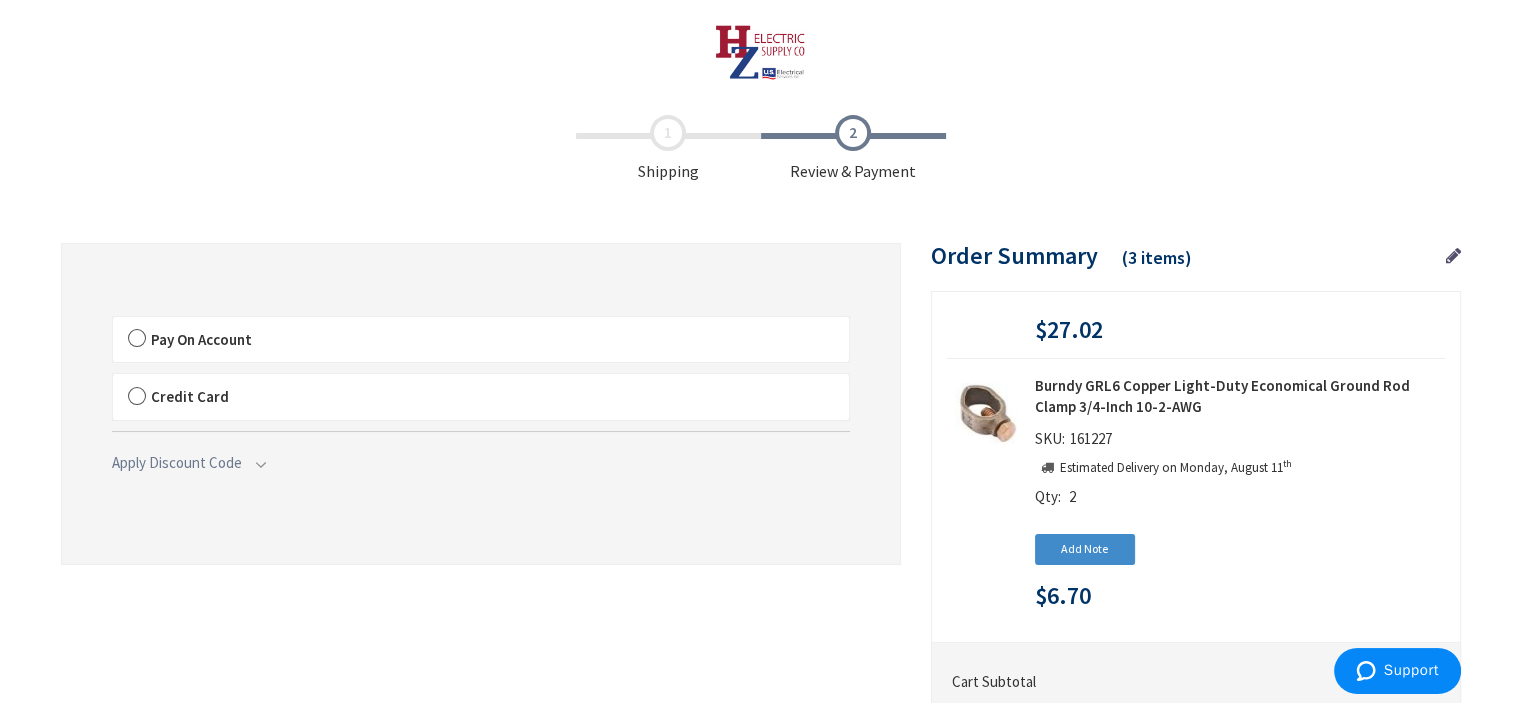 click on "Pay On Account" at bounding box center (481, 340) 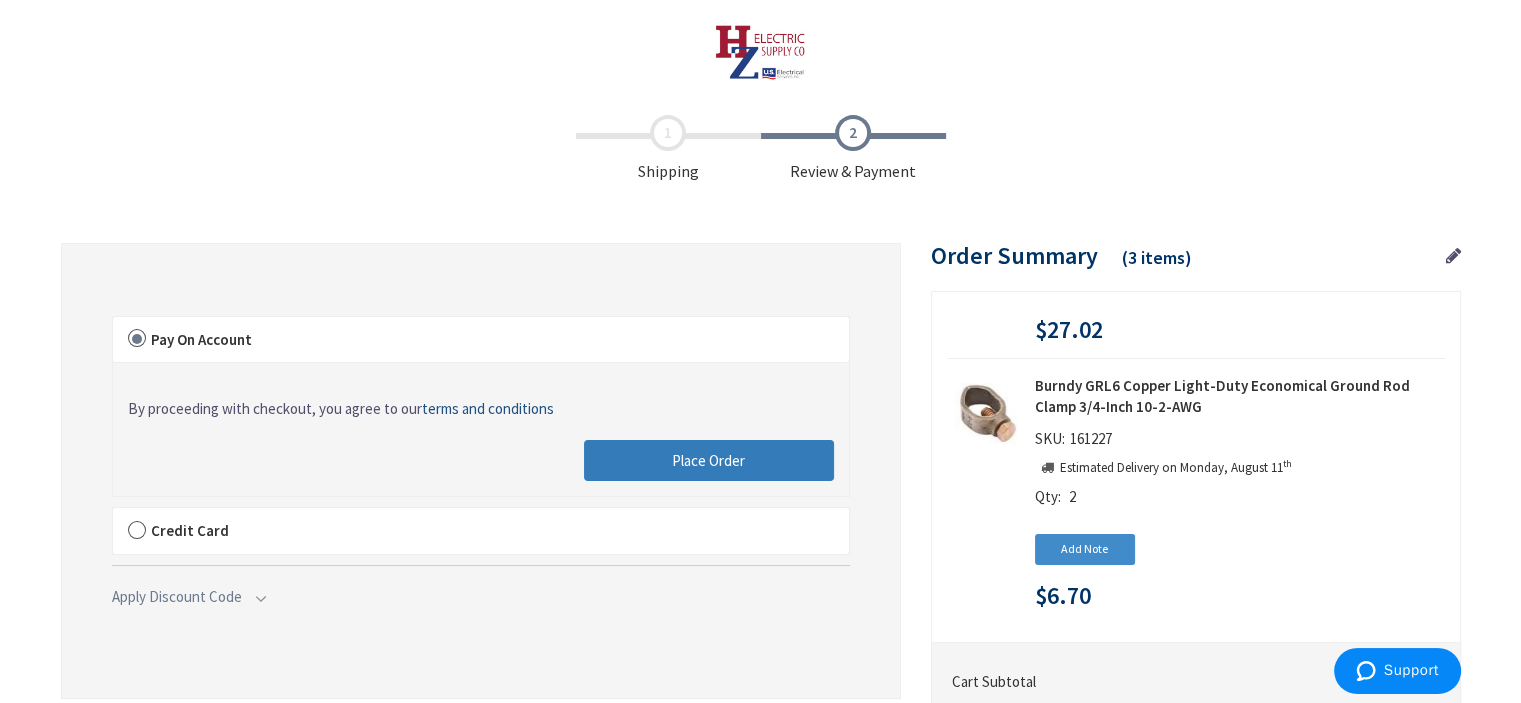 click on "Place Order" at bounding box center [708, 460] 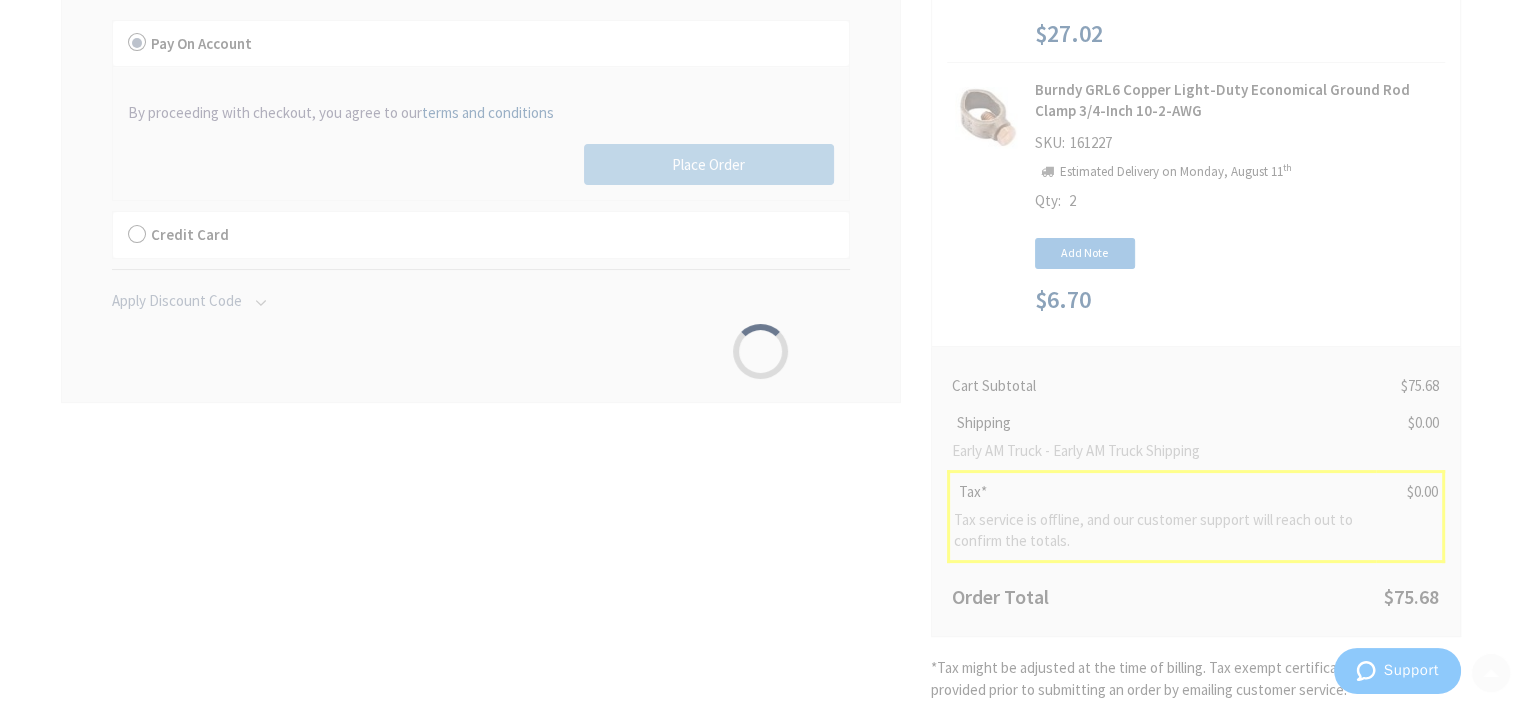 scroll, scrollTop: 300, scrollLeft: 0, axis: vertical 